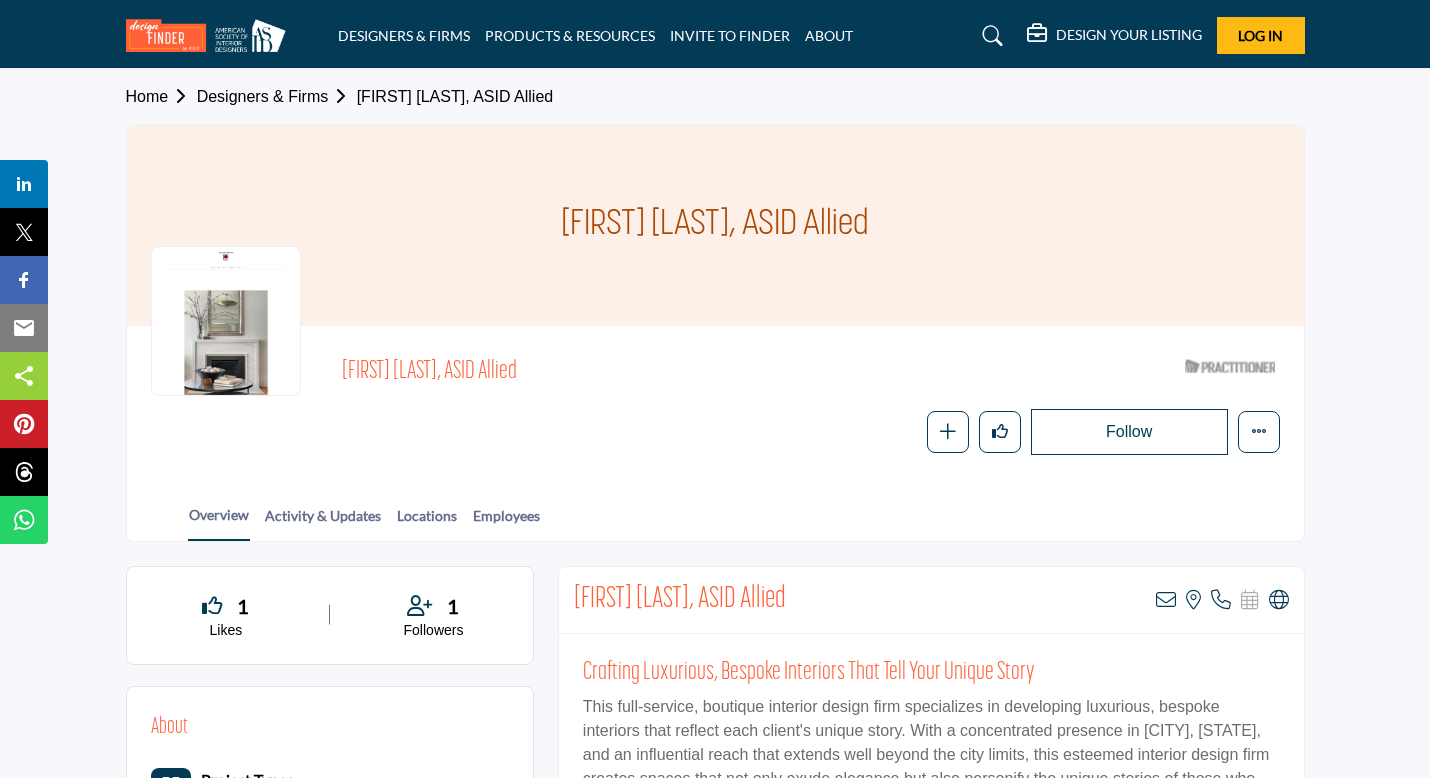 scroll, scrollTop: 385, scrollLeft: 0, axis: vertical 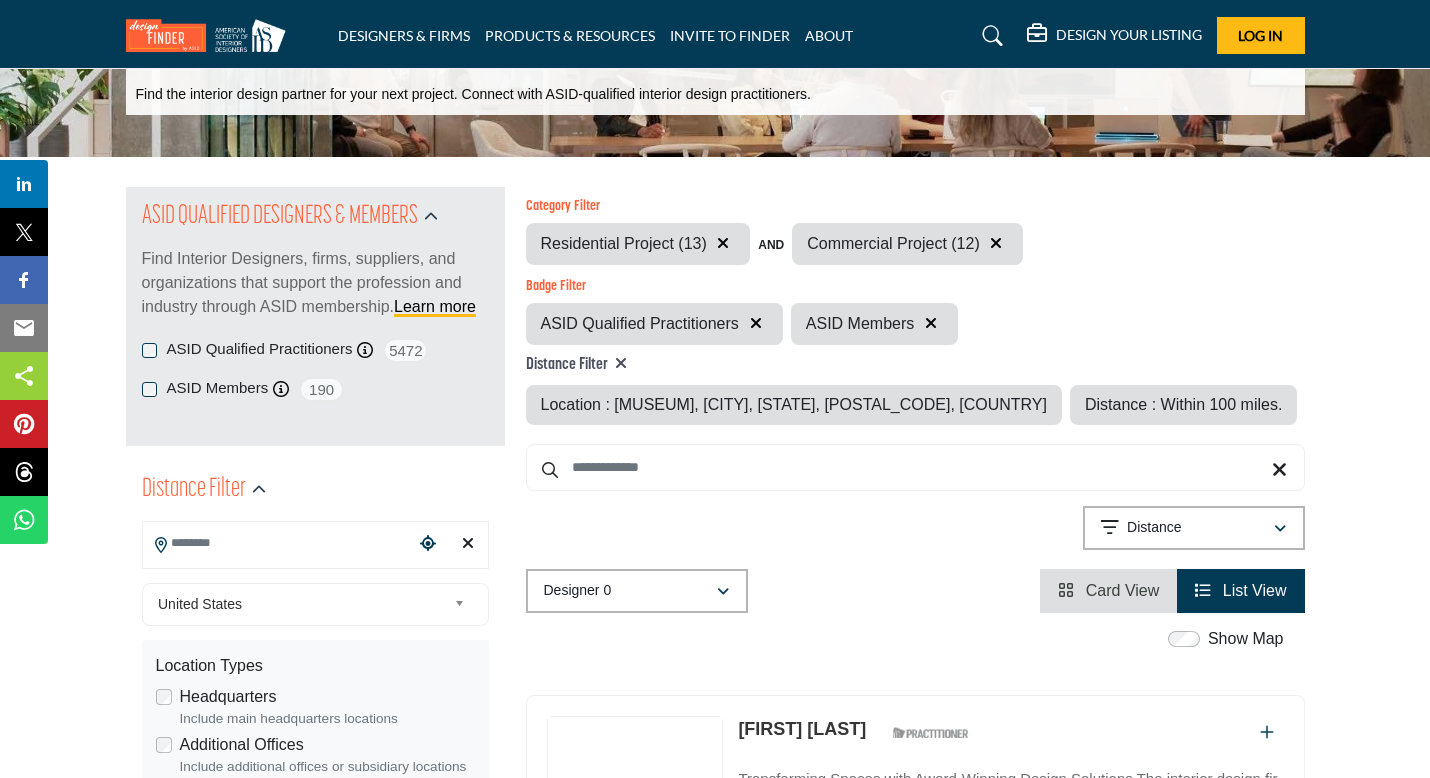 type on "**********" 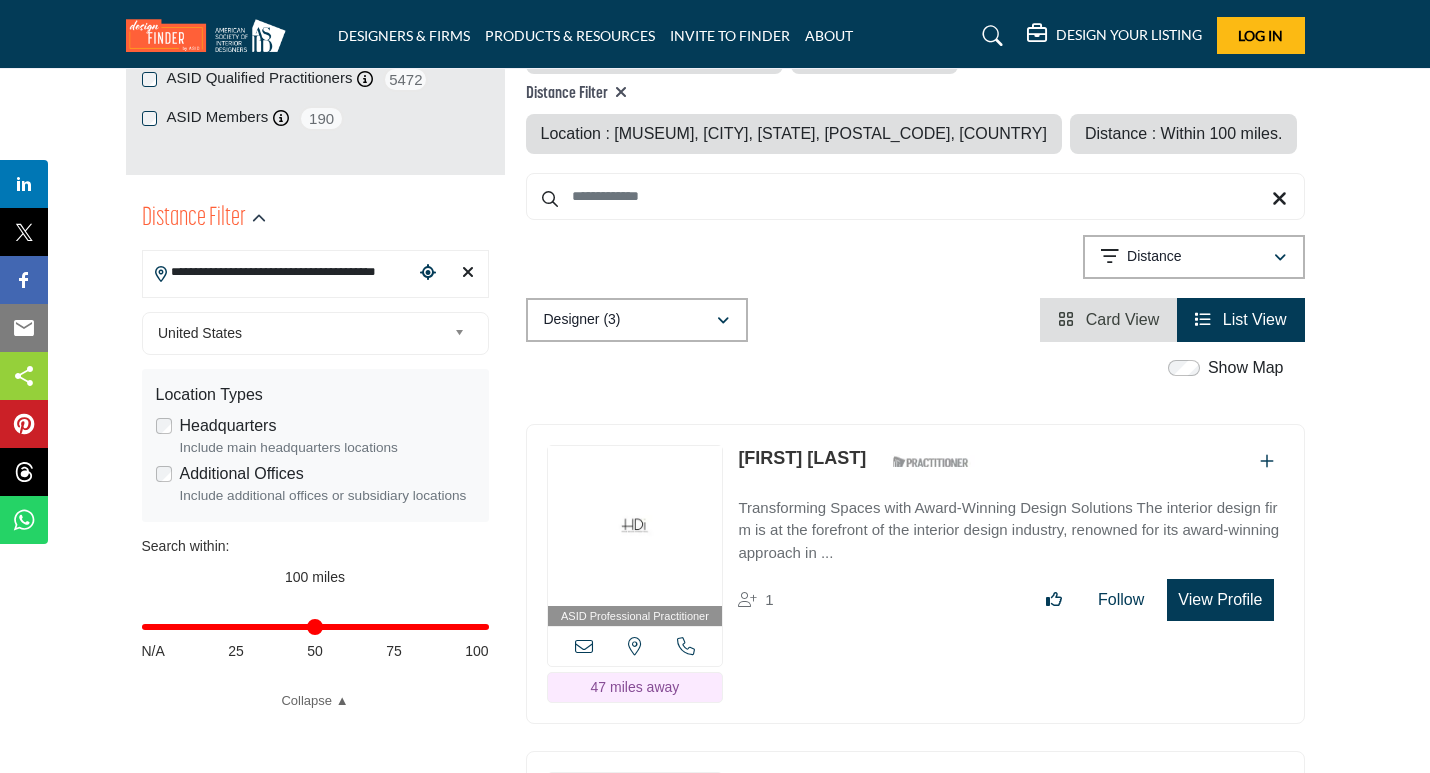 scroll, scrollTop: 408, scrollLeft: 0, axis: vertical 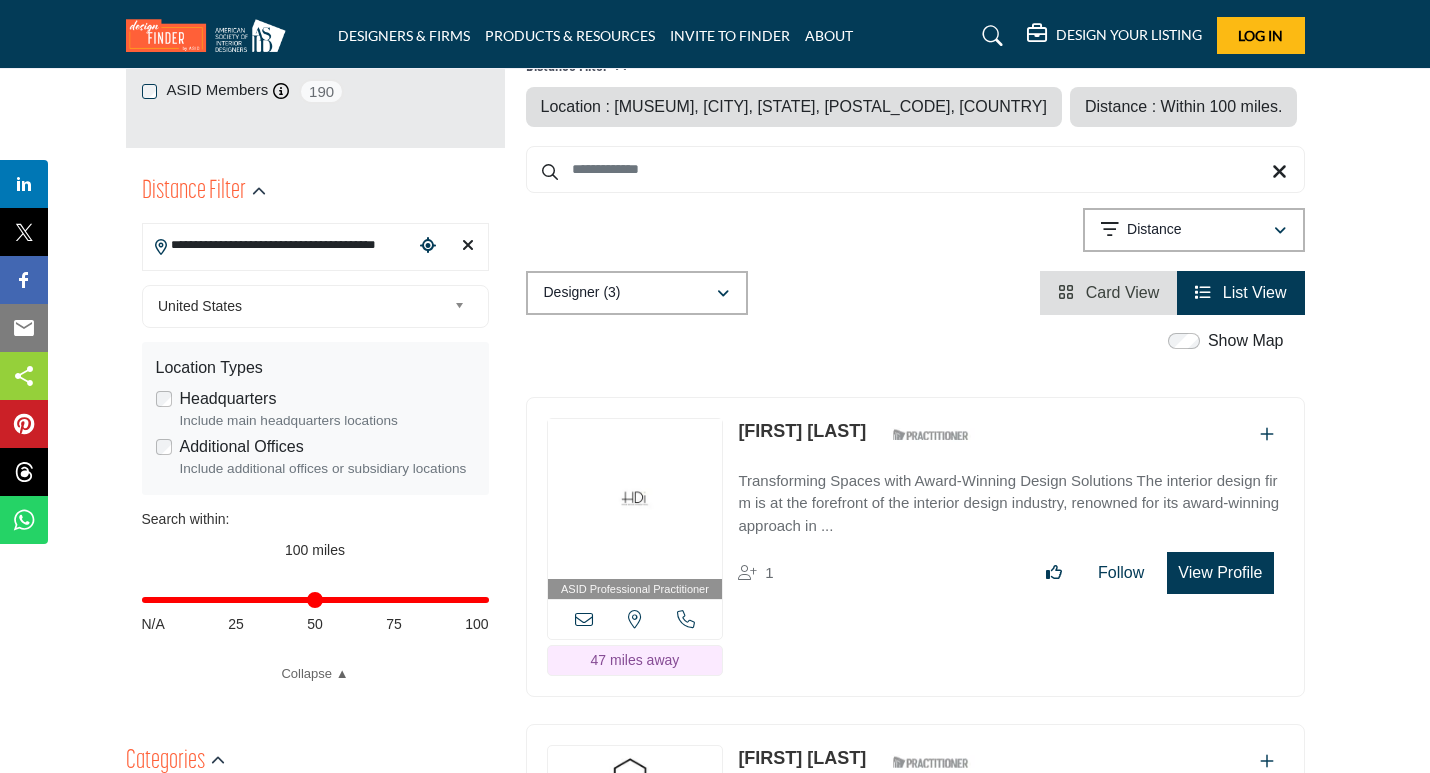 click on "**********" at bounding box center (278, 245) 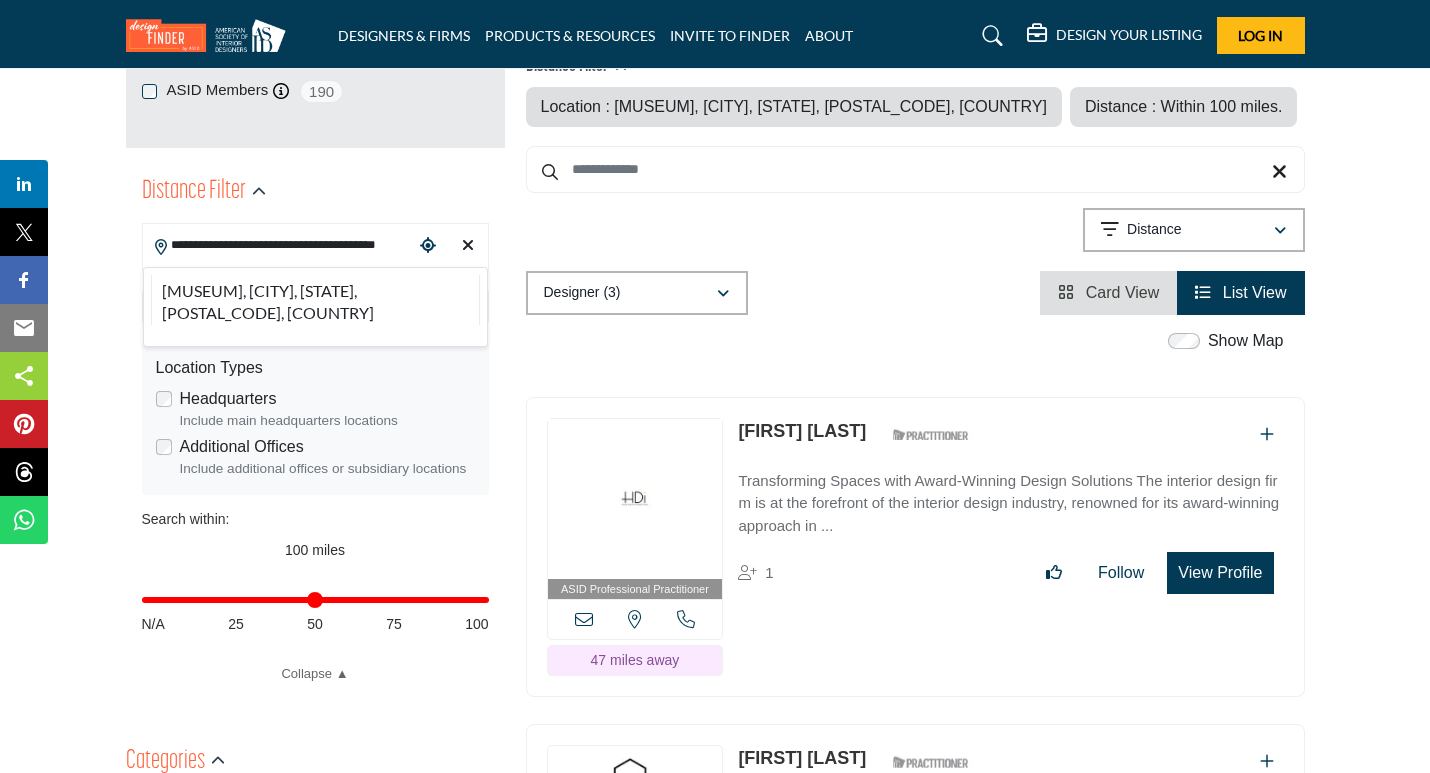 click at bounding box center [428, 245] 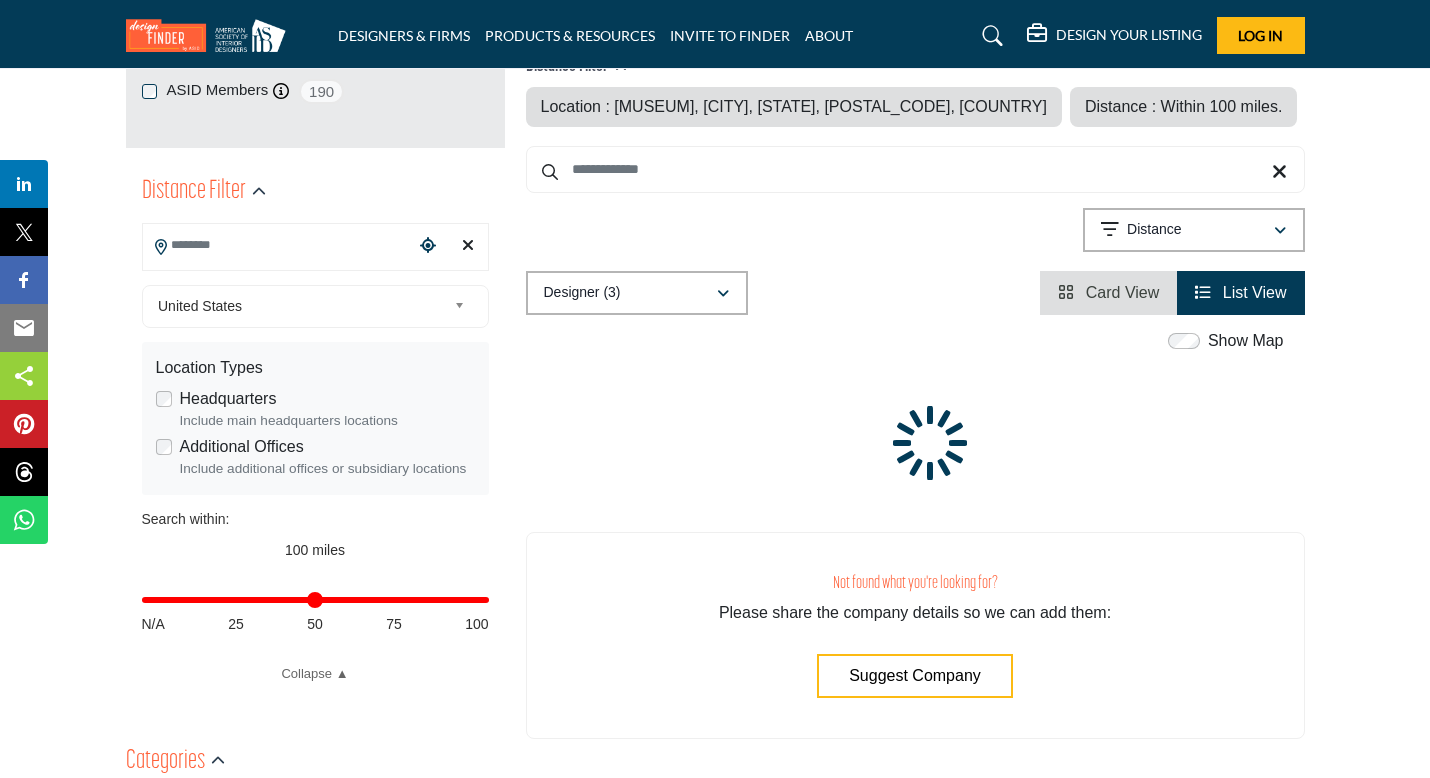 click at bounding box center (278, 245) 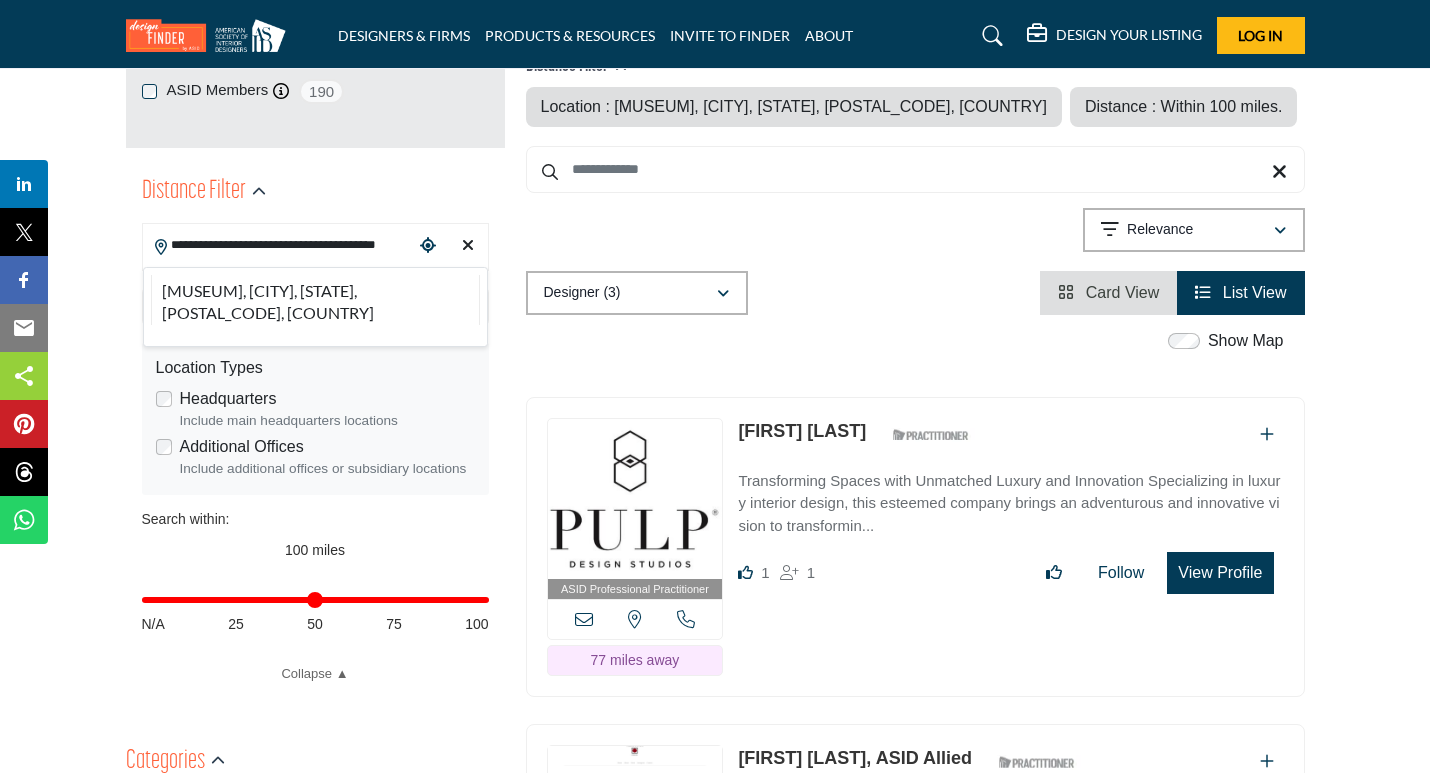 click on "**********" at bounding box center (278, 245) 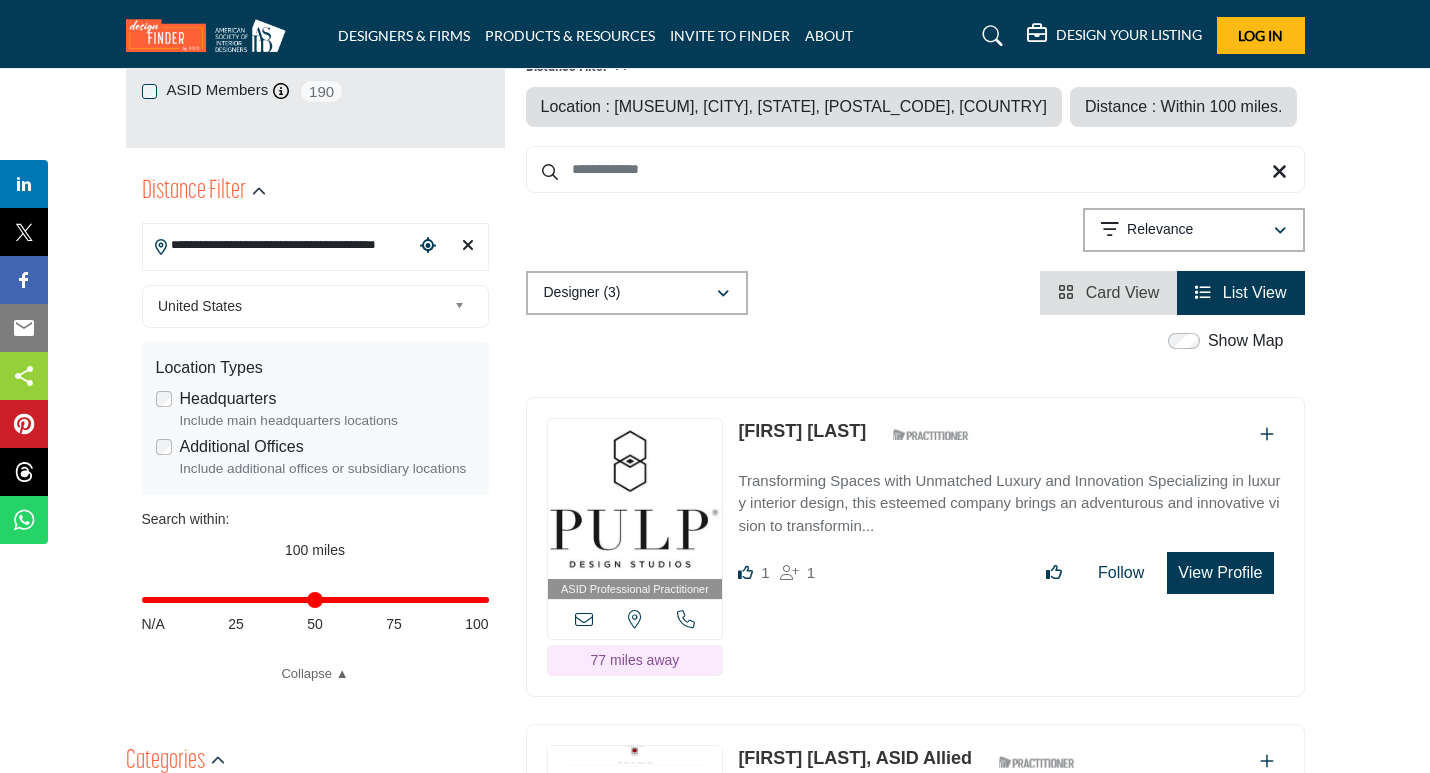 scroll, scrollTop: 0, scrollLeft: 55, axis: horizontal 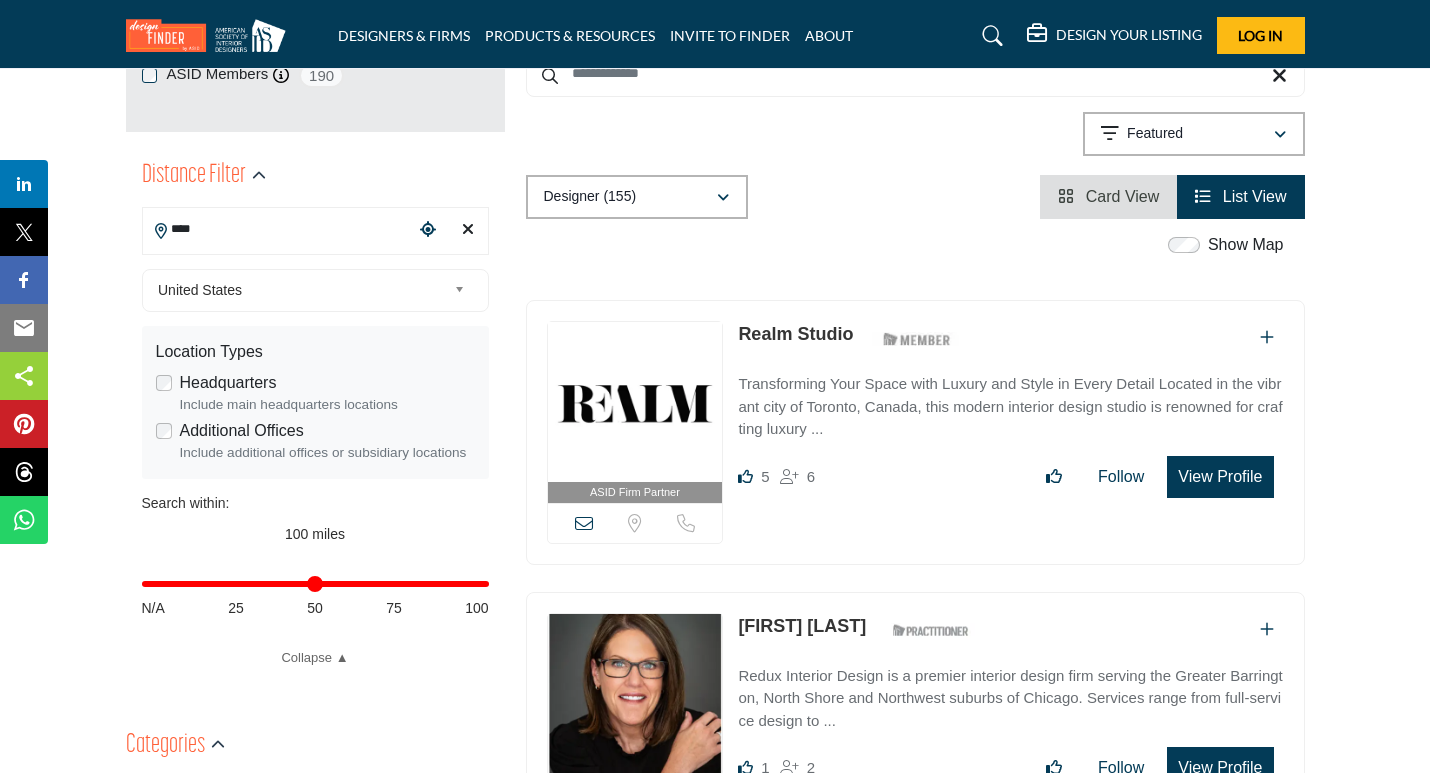 click on "****" at bounding box center [278, 229] 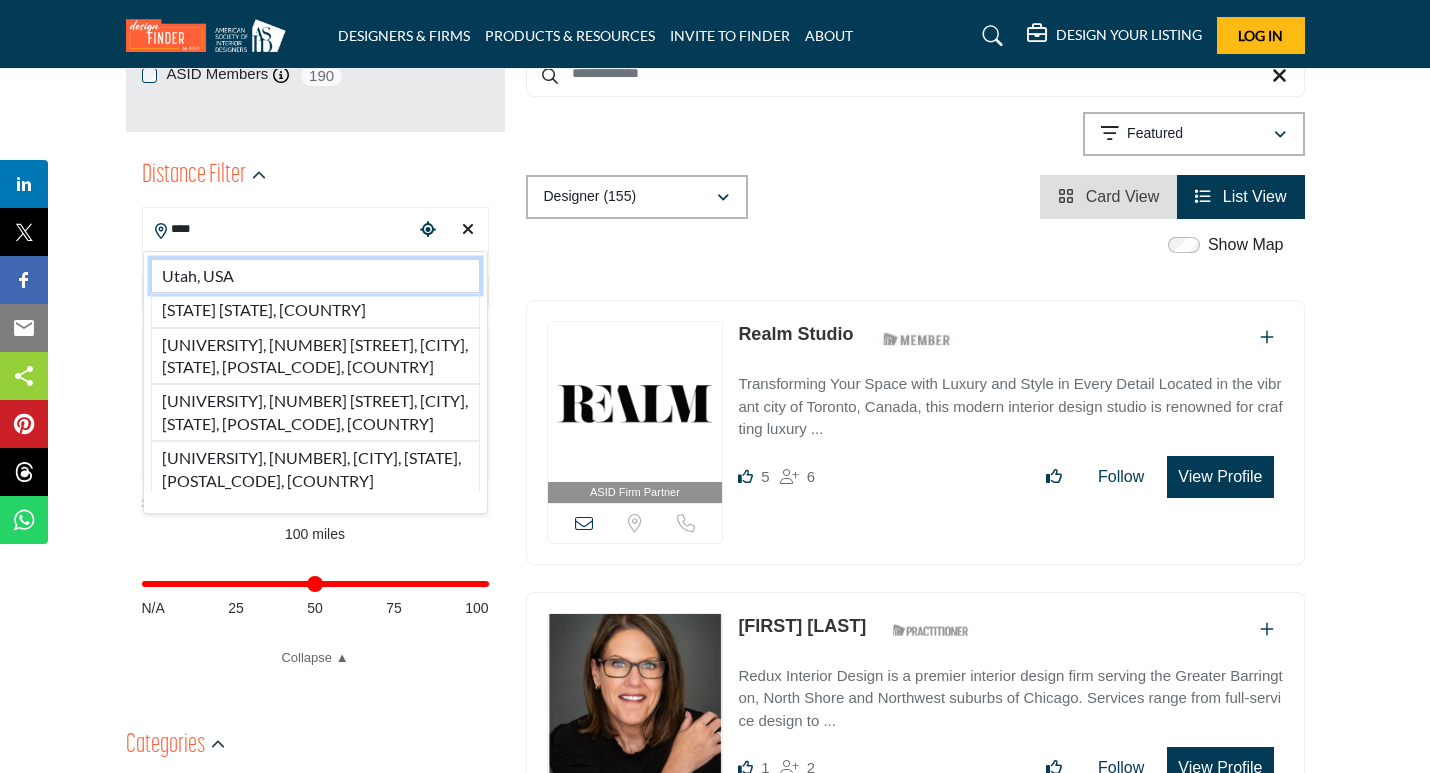click on "Utah, USA" at bounding box center [315, 276] 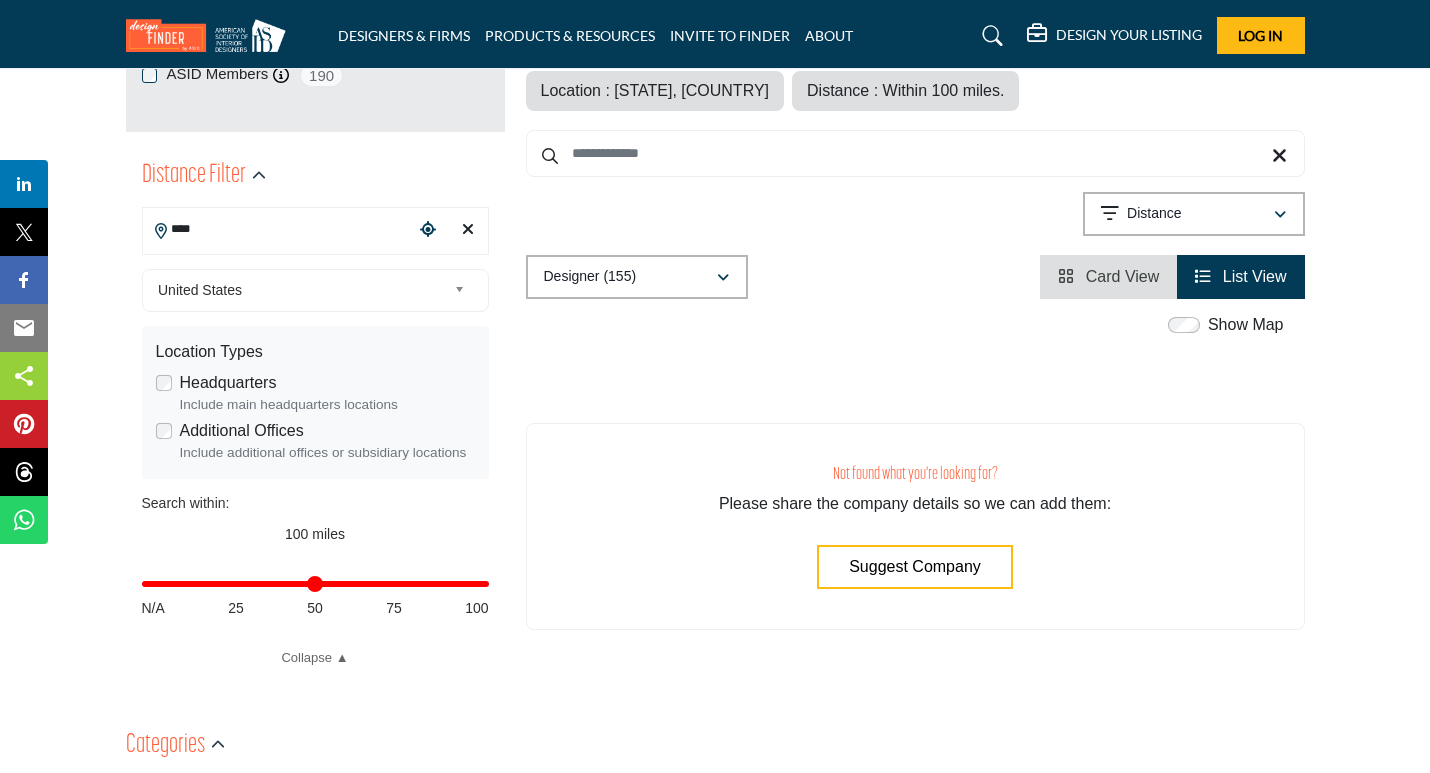 type on "*********" 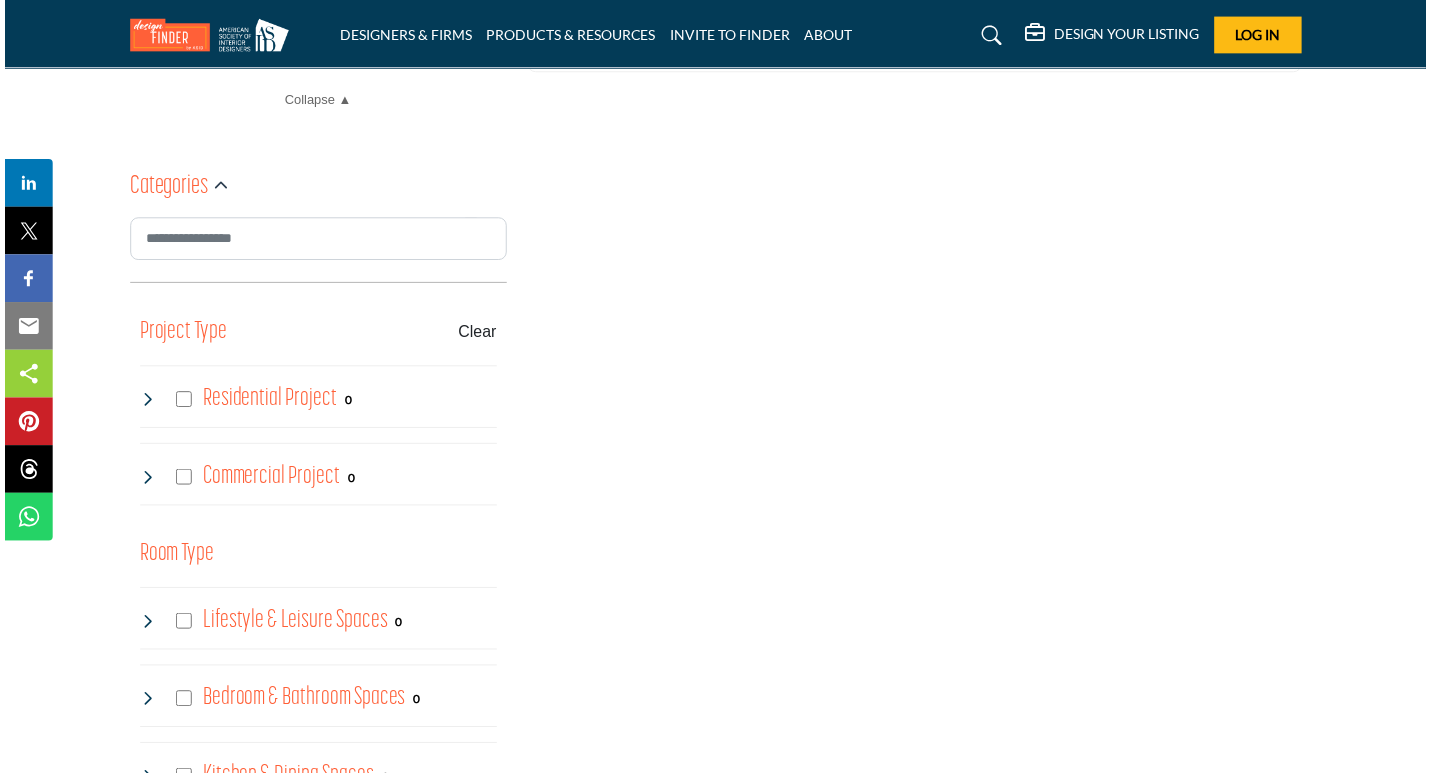 scroll, scrollTop: 983, scrollLeft: 0, axis: vertical 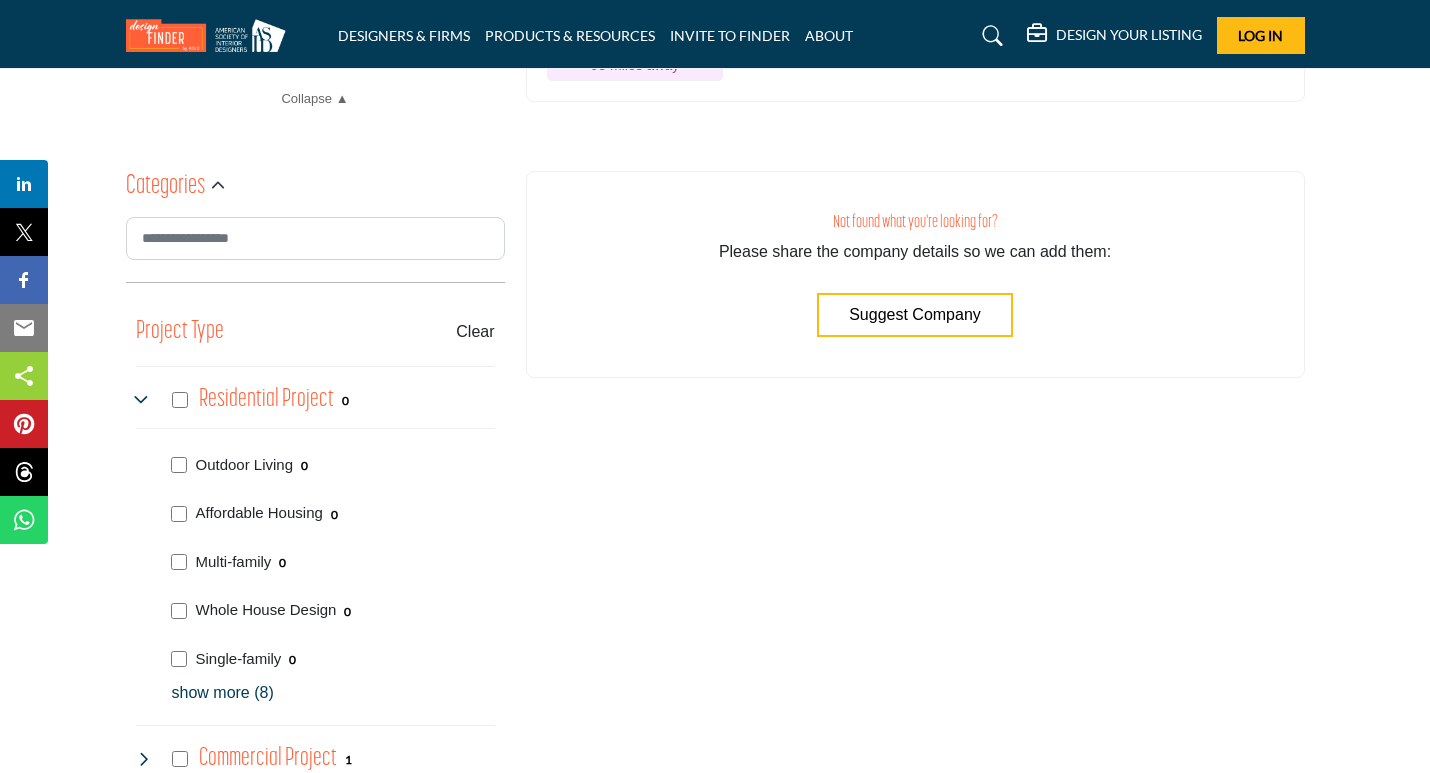 click on "Commercial Project
1" at bounding box center [244, 759] 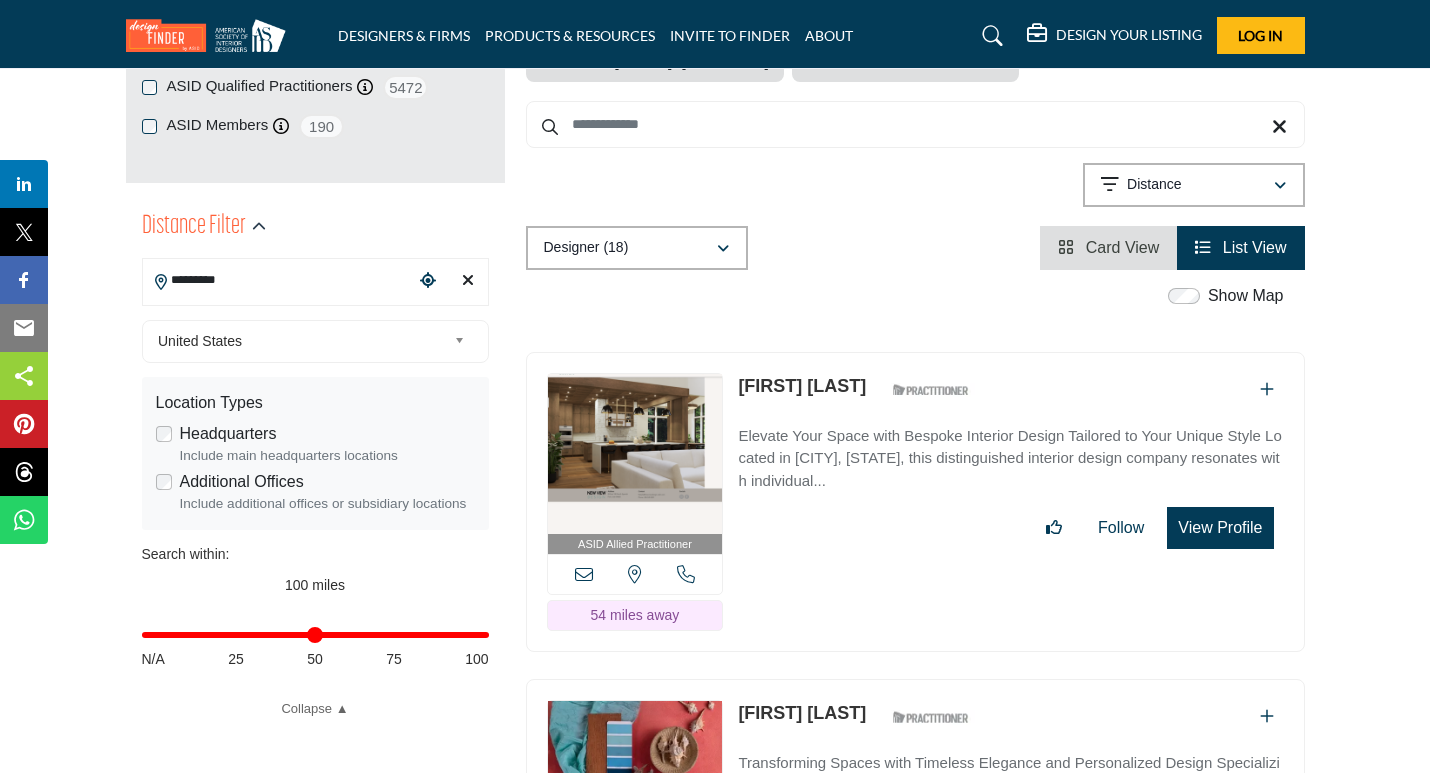 scroll, scrollTop: 386, scrollLeft: 0, axis: vertical 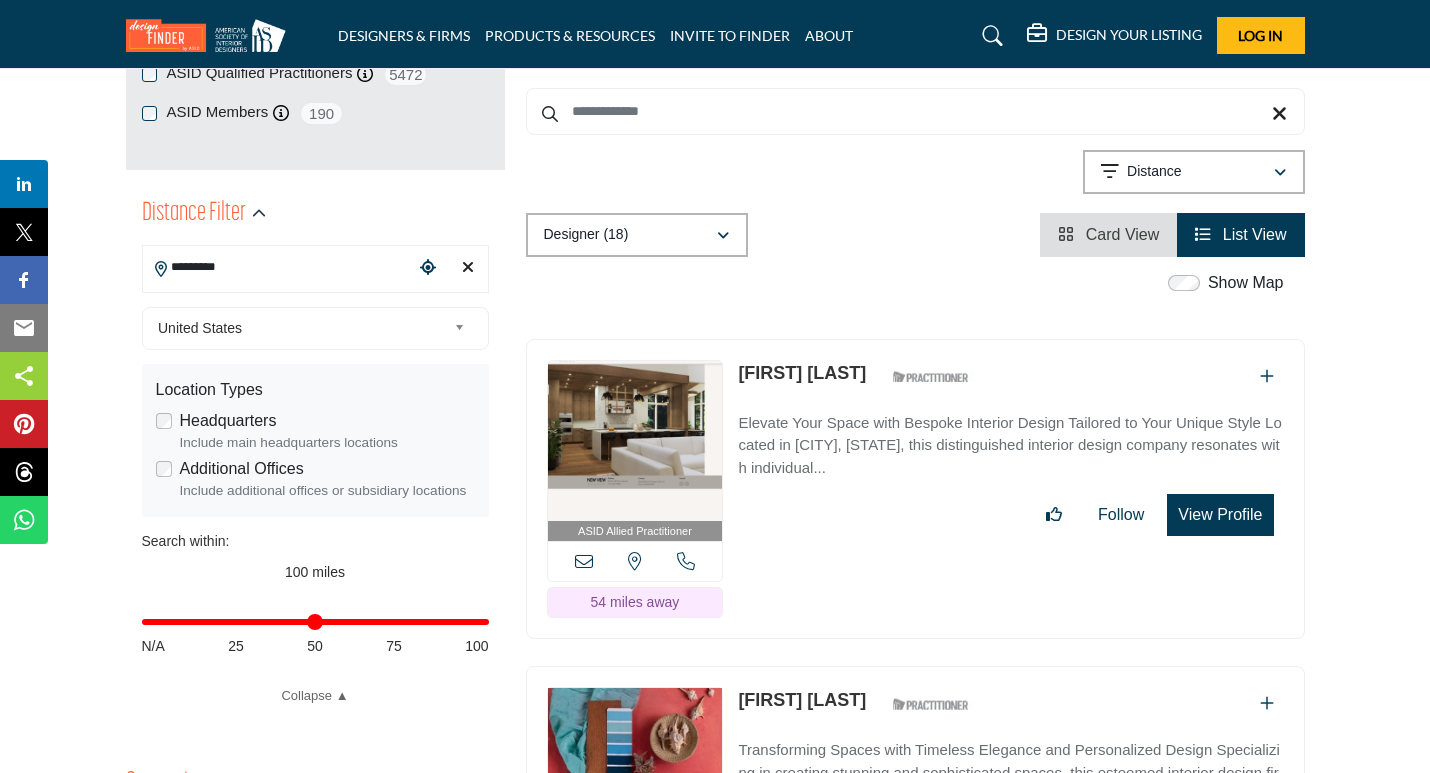 click at bounding box center (635, 441) 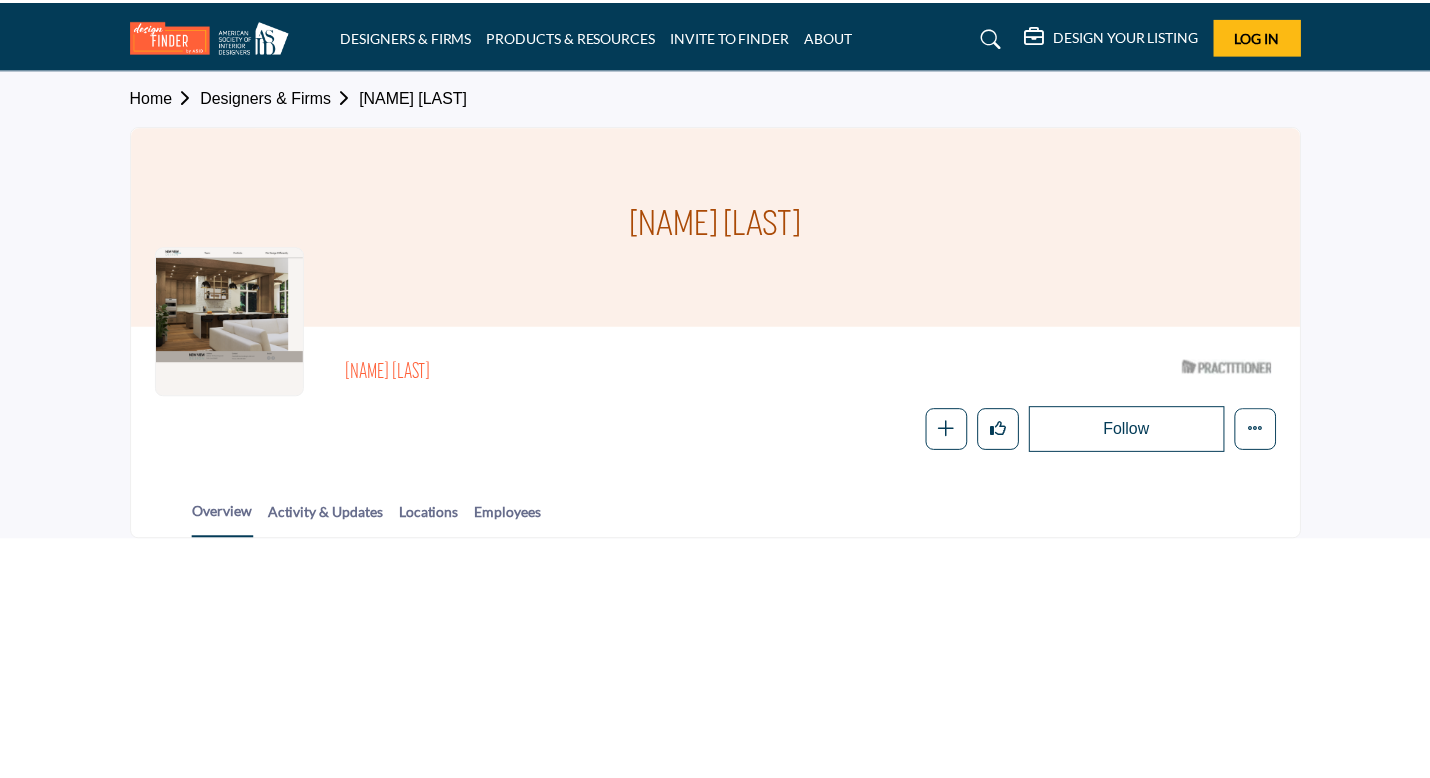 scroll, scrollTop: 0, scrollLeft: 0, axis: both 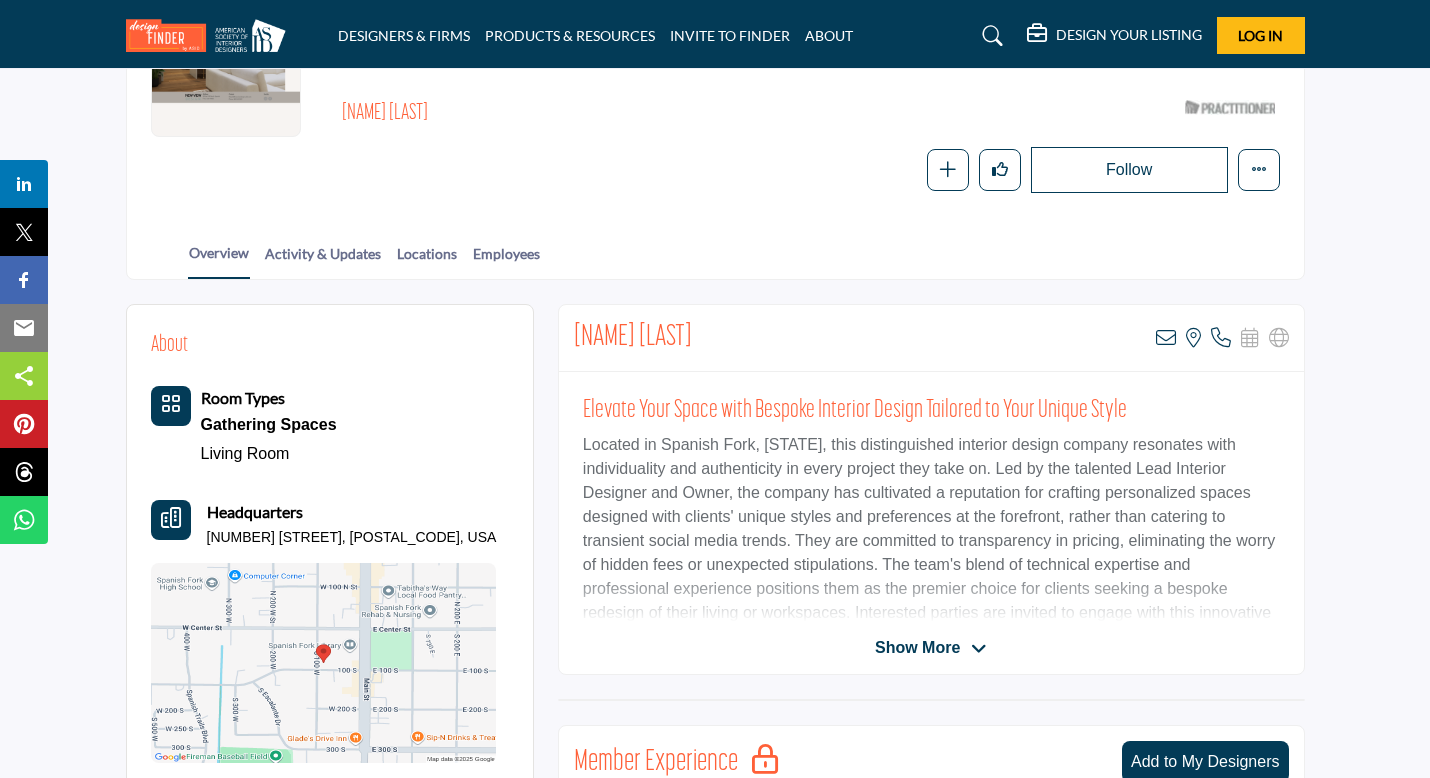 click on "Show More" at bounding box center (917, 648) 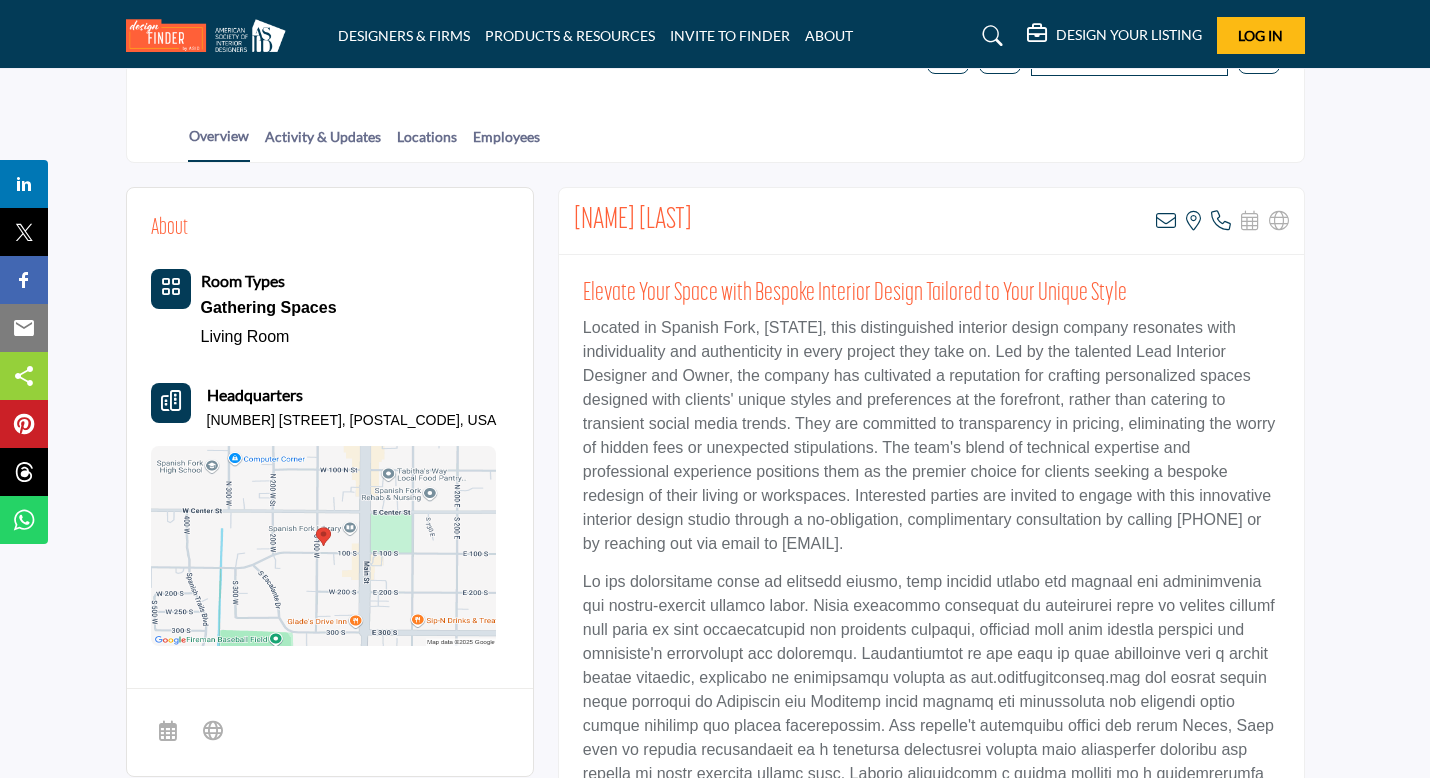 scroll, scrollTop: 377, scrollLeft: 0, axis: vertical 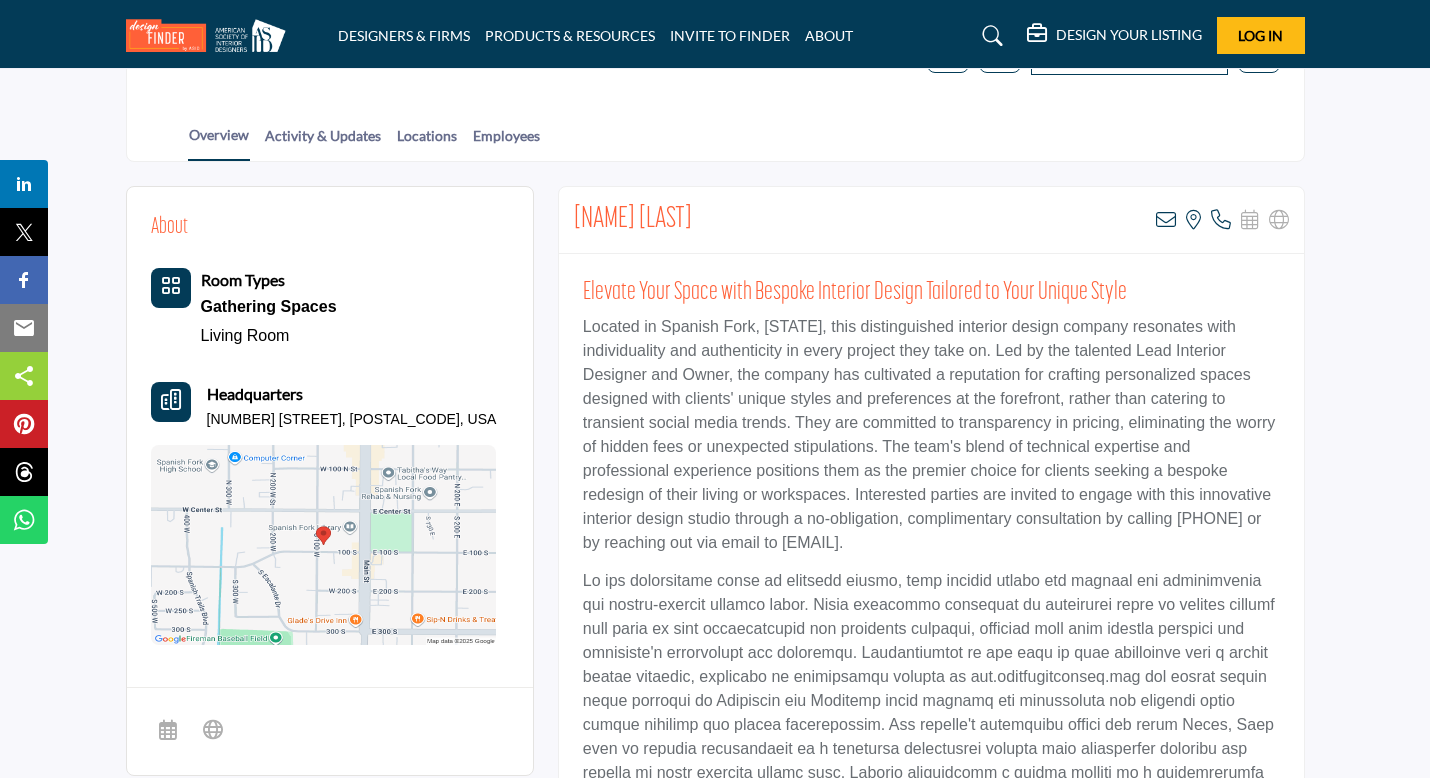 drag, startPoint x: 842, startPoint y: 541, endPoint x: 1059, endPoint y: 539, distance: 217.00922 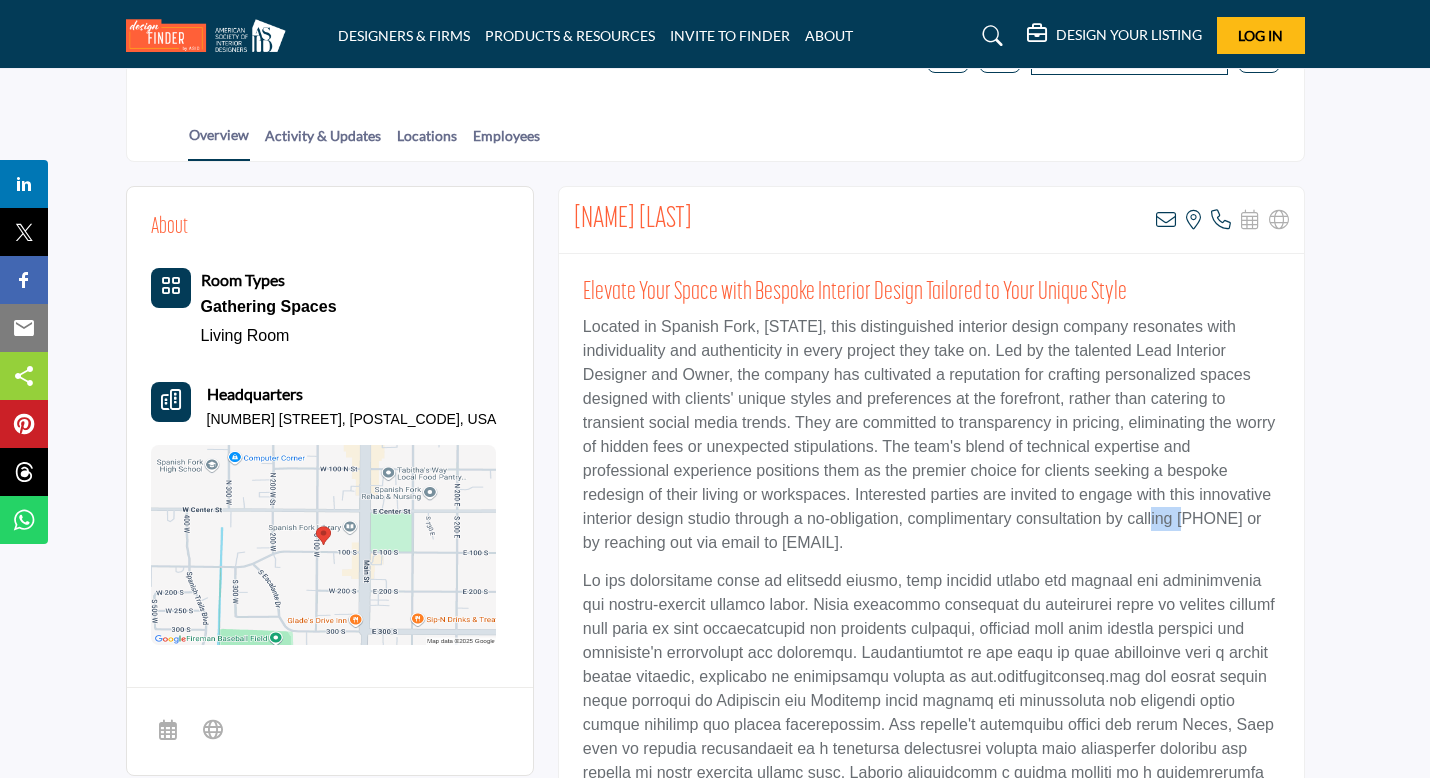 drag, startPoint x: 1184, startPoint y: 517, endPoint x: 1204, endPoint y: 521, distance: 20.396078 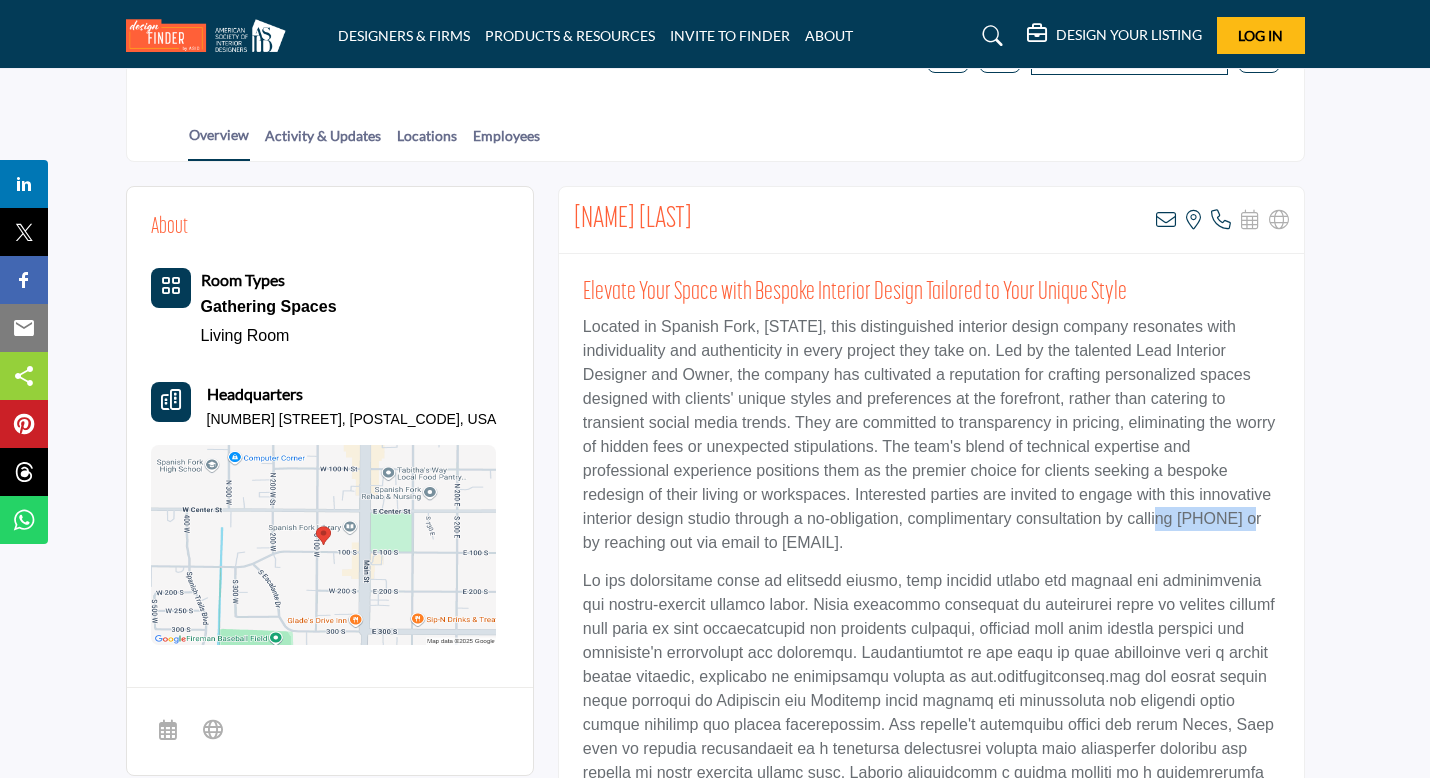 drag, startPoint x: 1189, startPoint y: 519, endPoint x: 620, endPoint y: 542, distance: 569.46466 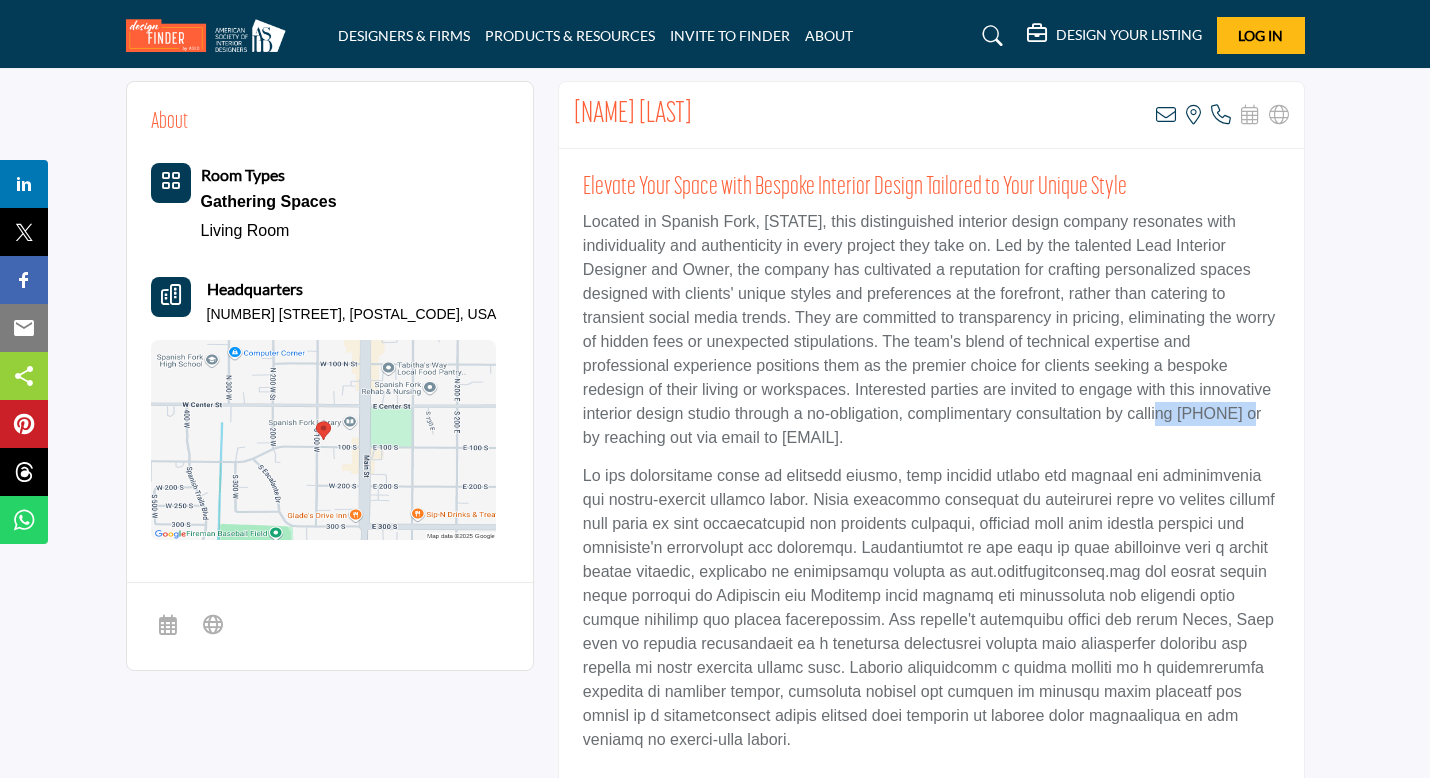 scroll, scrollTop: 486, scrollLeft: 0, axis: vertical 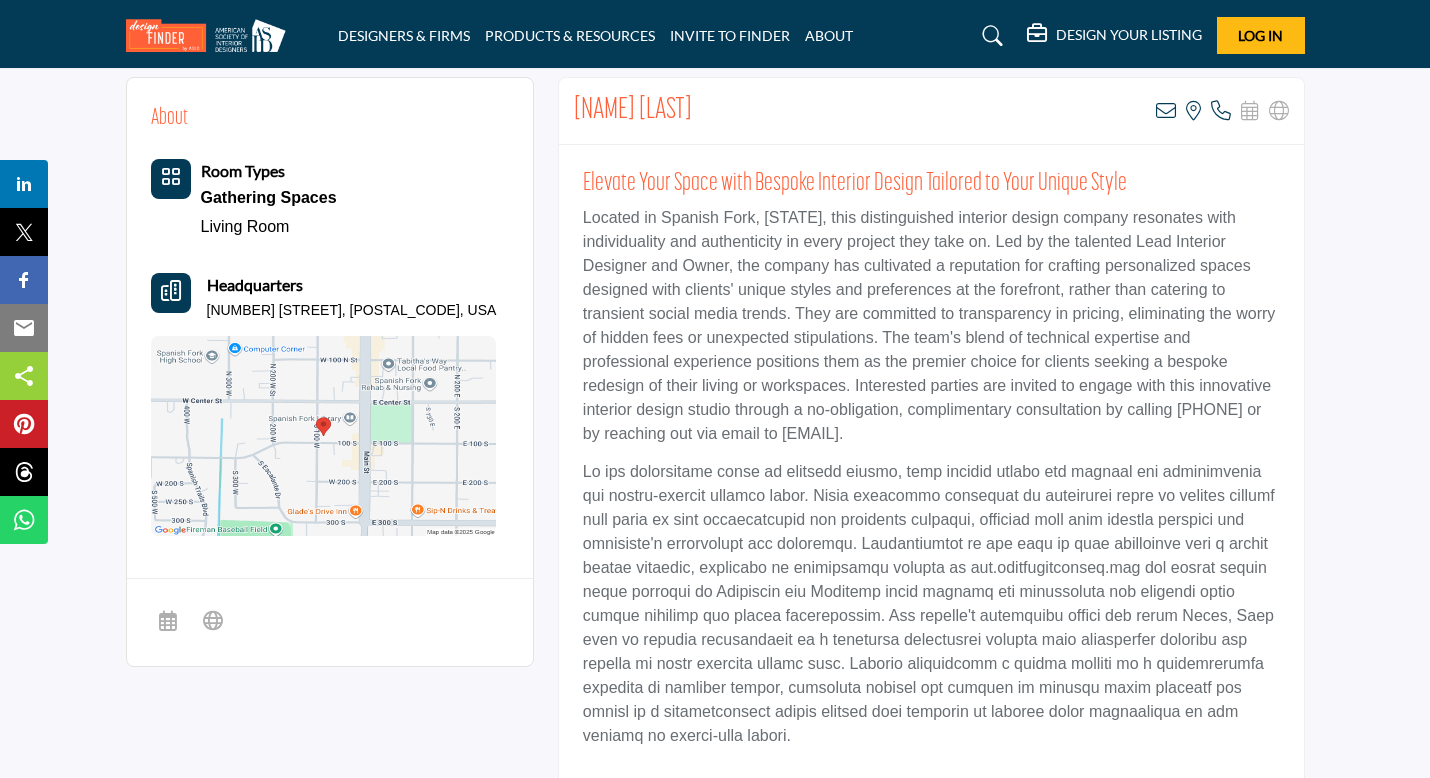 click at bounding box center [931, 604] 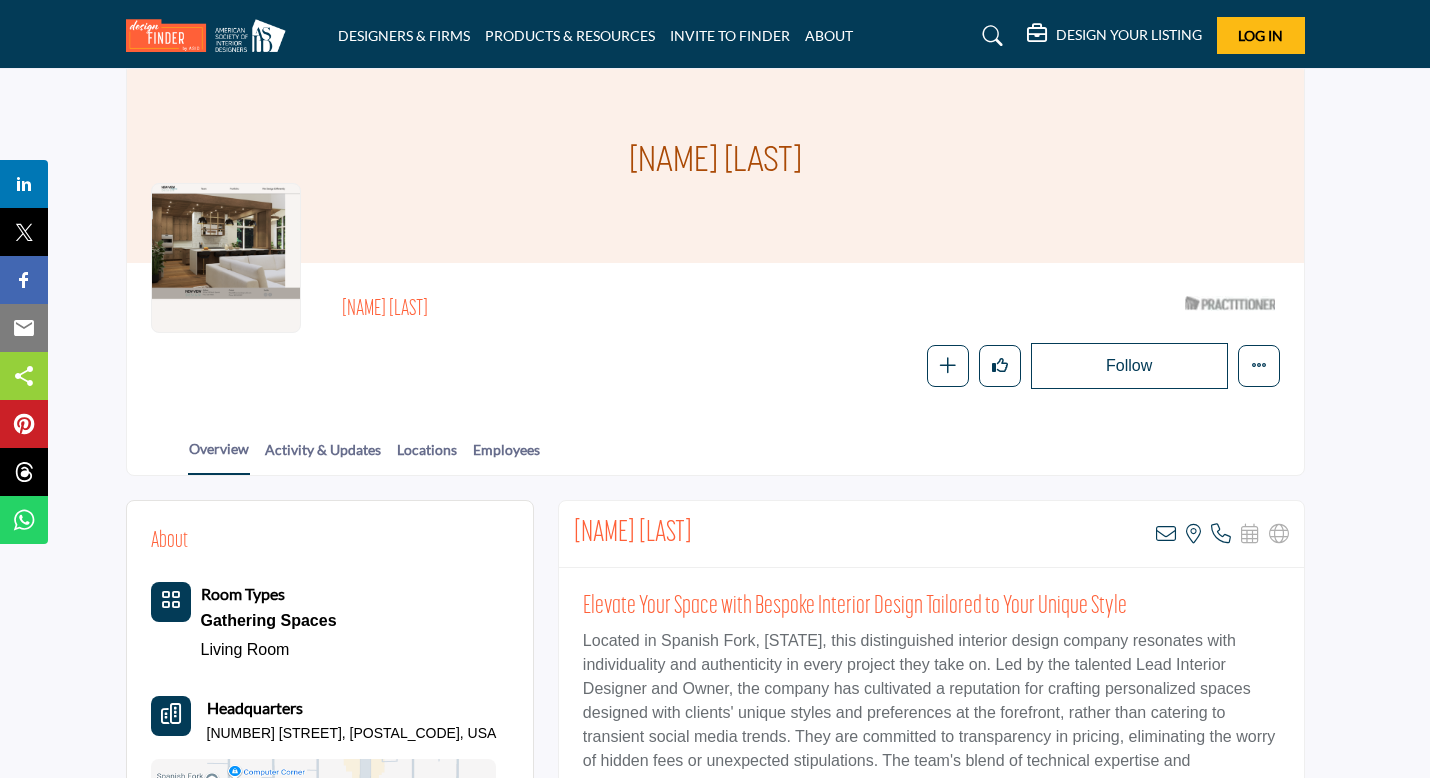 scroll, scrollTop: 0, scrollLeft: 0, axis: both 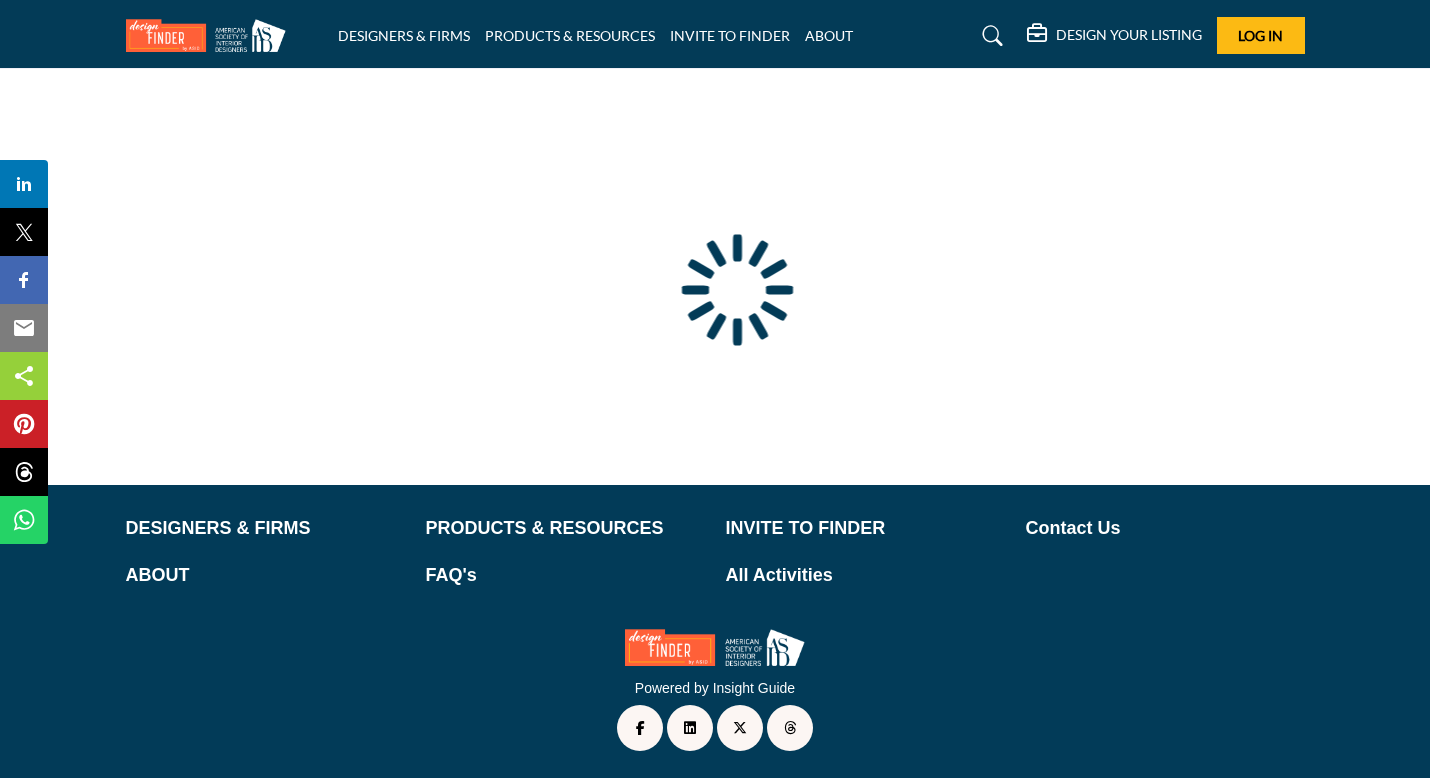 type on "**********" 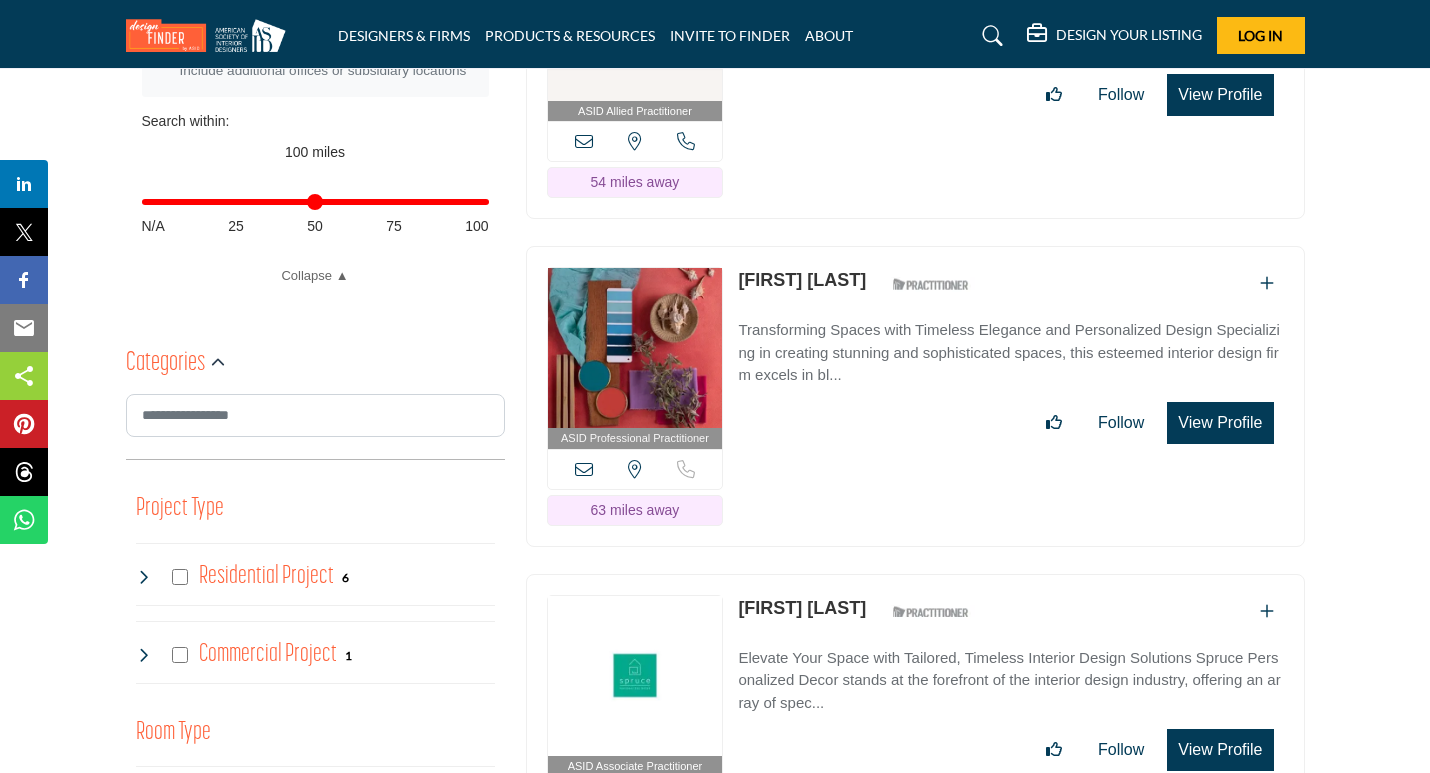 scroll, scrollTop: 807, scrollLeft: 0, axis: vertical 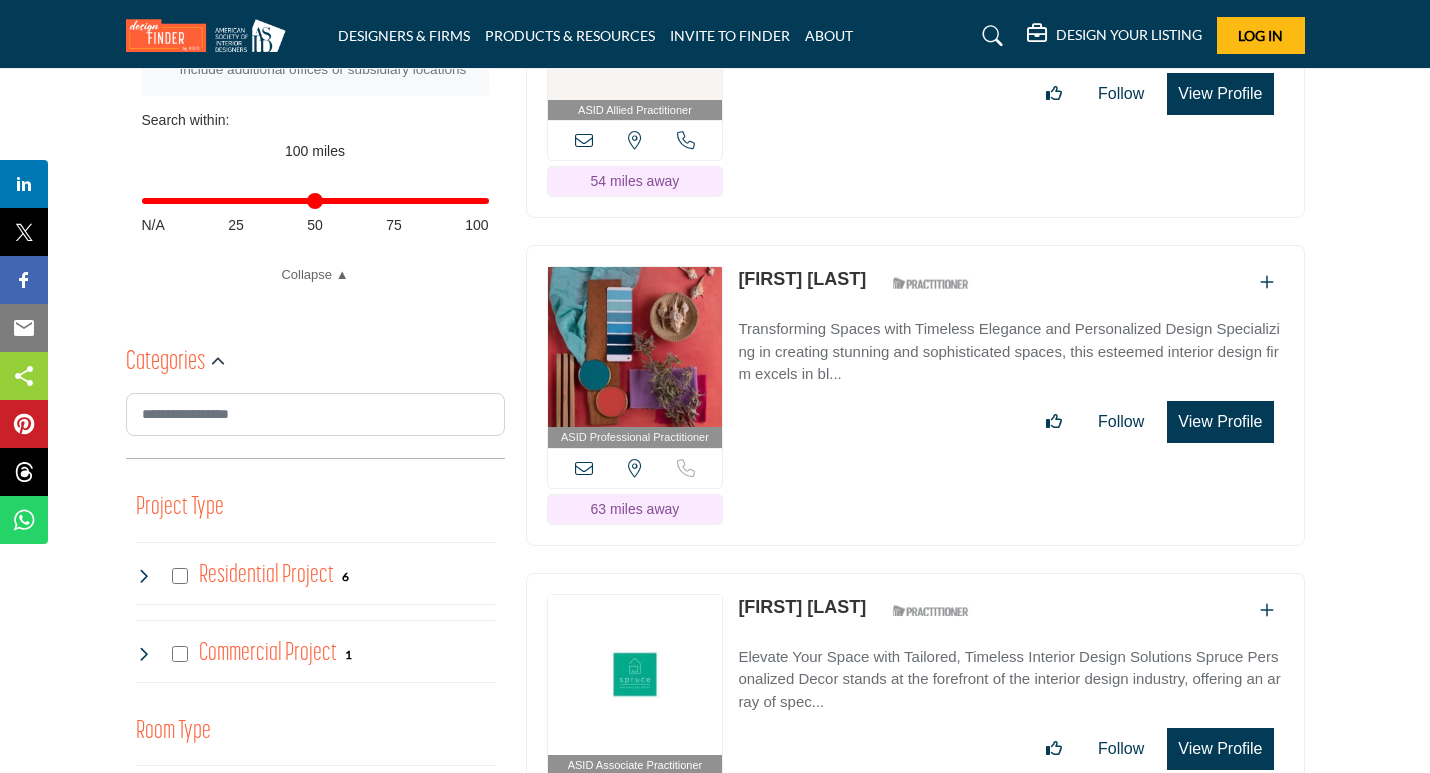 click on "[FIRST] [LAST]" at bounding box center [802, 279] 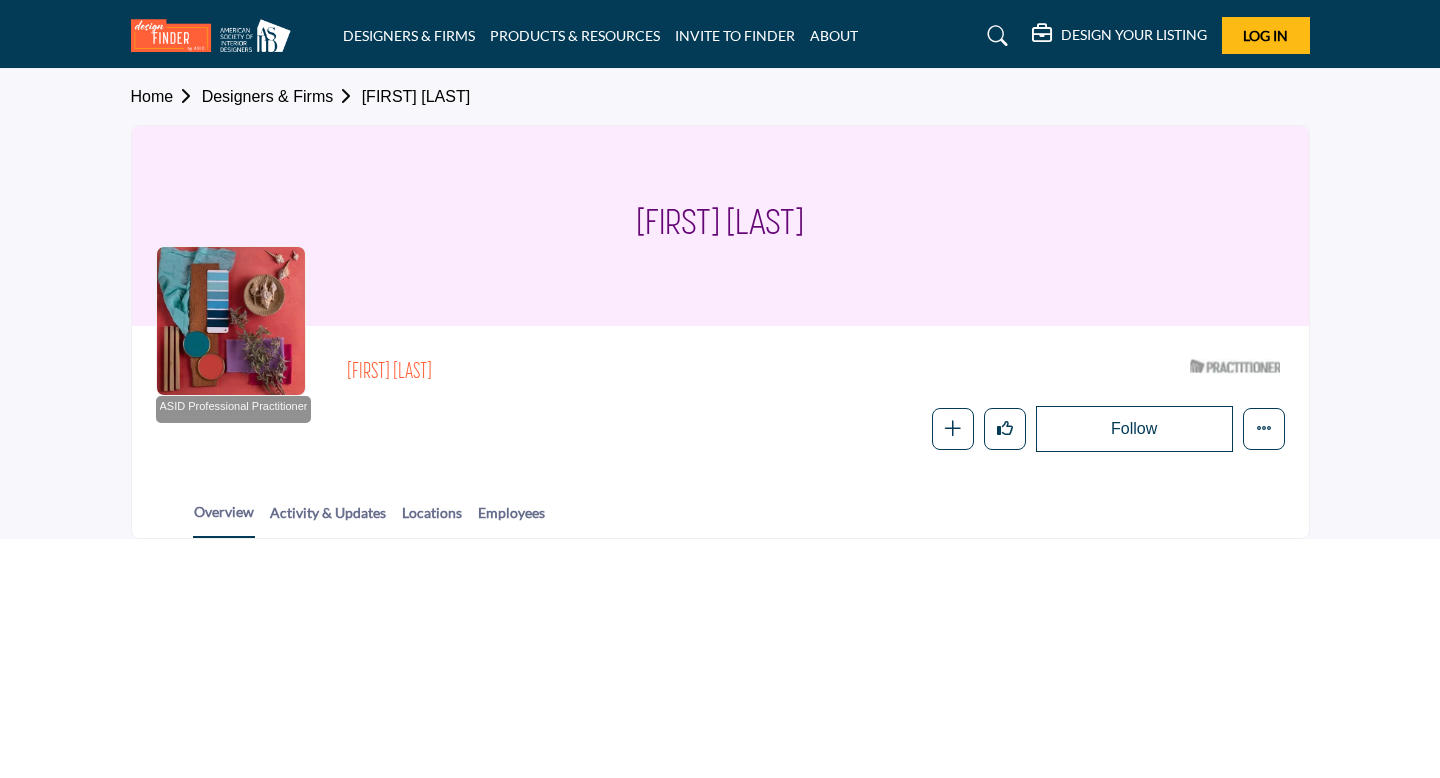 scroll, scrollTop: 0, scrollLeft: 0, axis: both 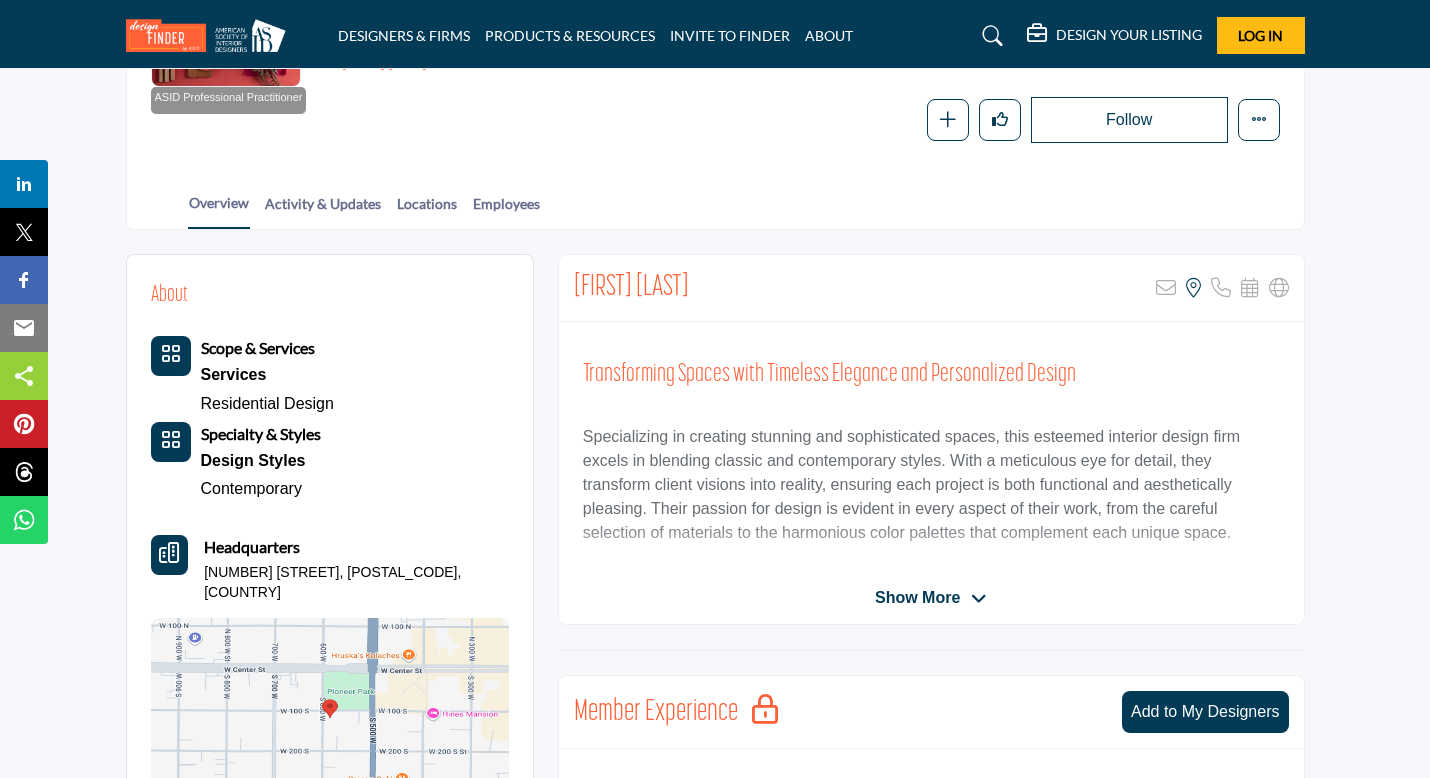 click on "Lizbeth Caldwell
Sorry, but this listing is on a subscription plan which does not allow users to contact them via email
View the location of this listing" at bounding box center (931, 439) 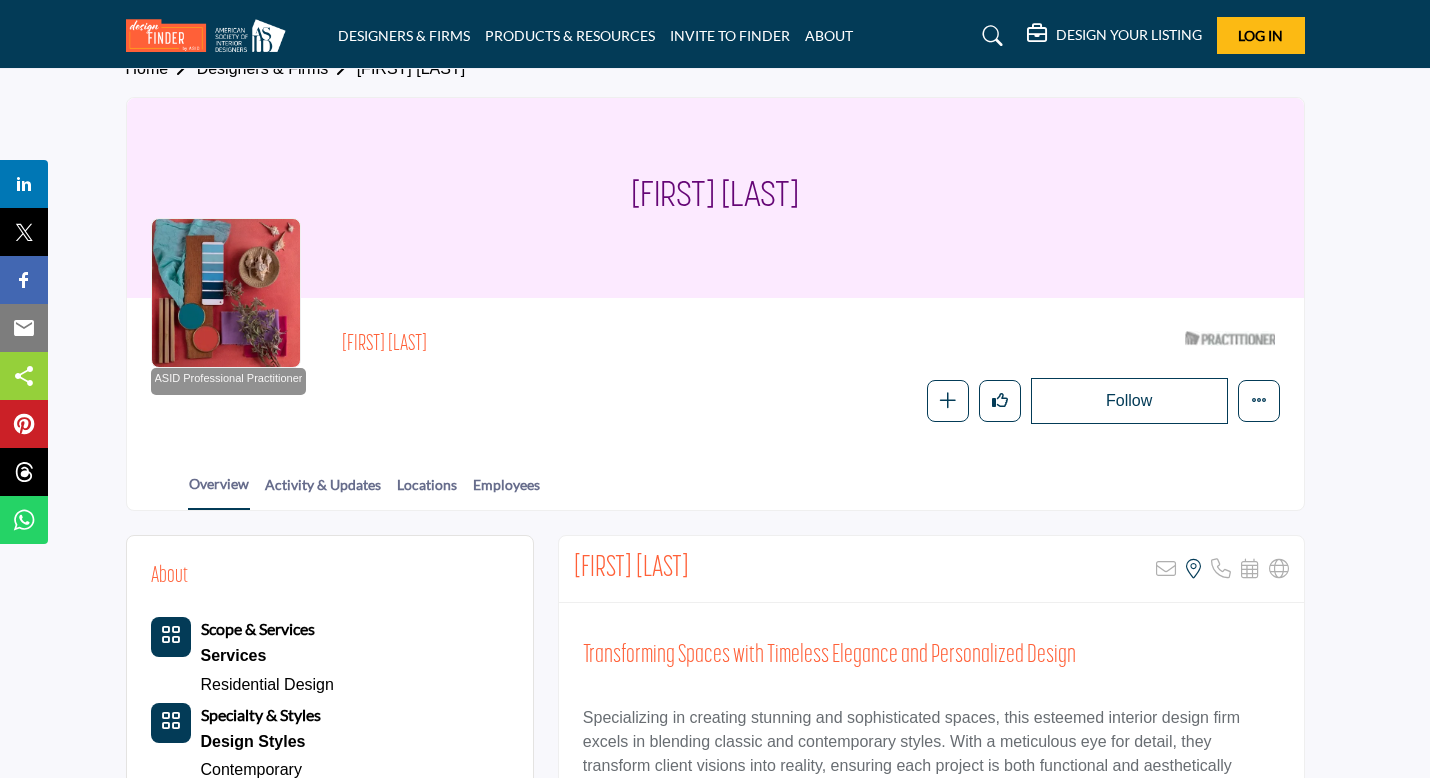 scroll, scrollTop: 0, scrollLeft: 0, axis: both 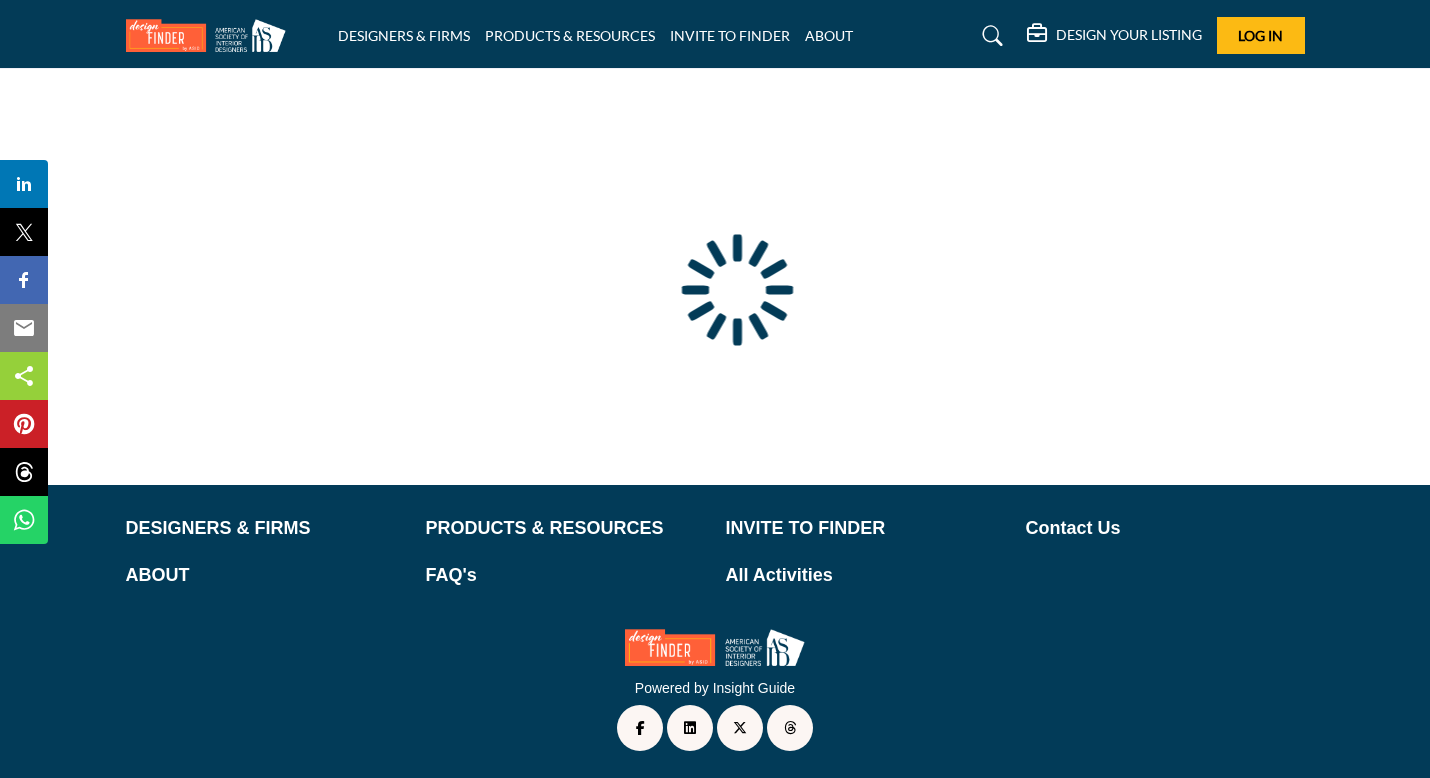 type on "**********" 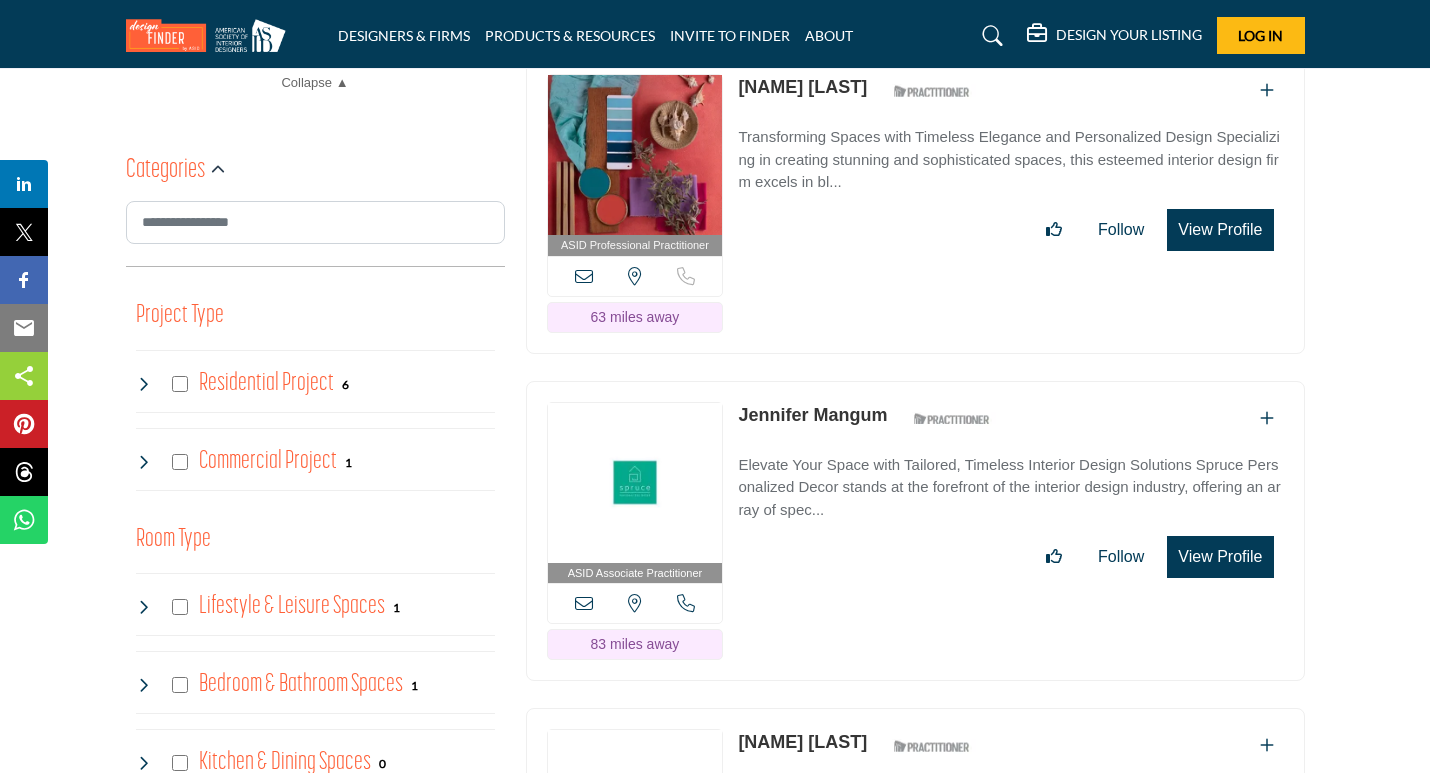 scroll, scrollTop: 999, scrollLeft: 0, axis: vertical 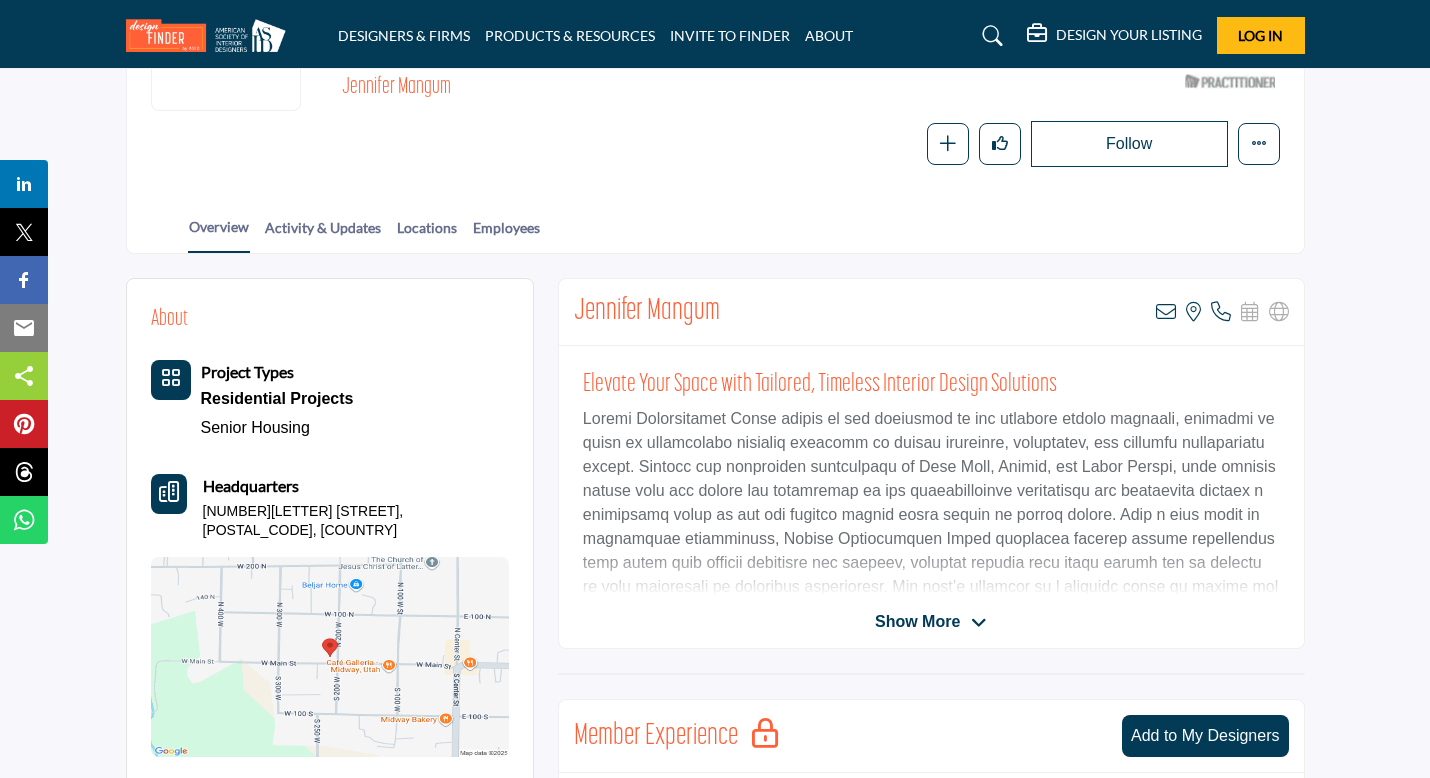 click on "[NAME] [NAME]
View email address of this listing
View the location of this listing
Call Number" at bounding box center (931, 463) 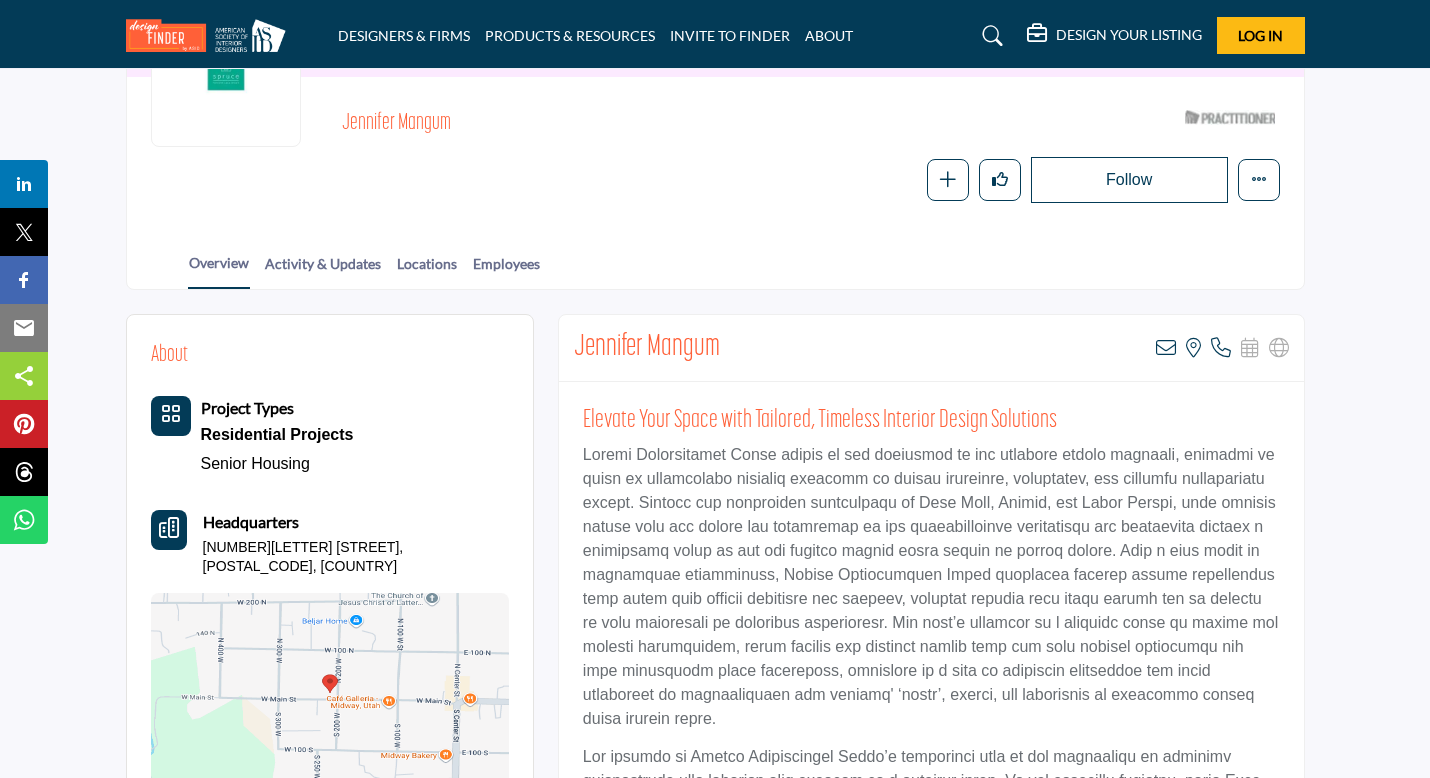 scroll, scrollTop: 0, scrollLeft: 0, axis: both 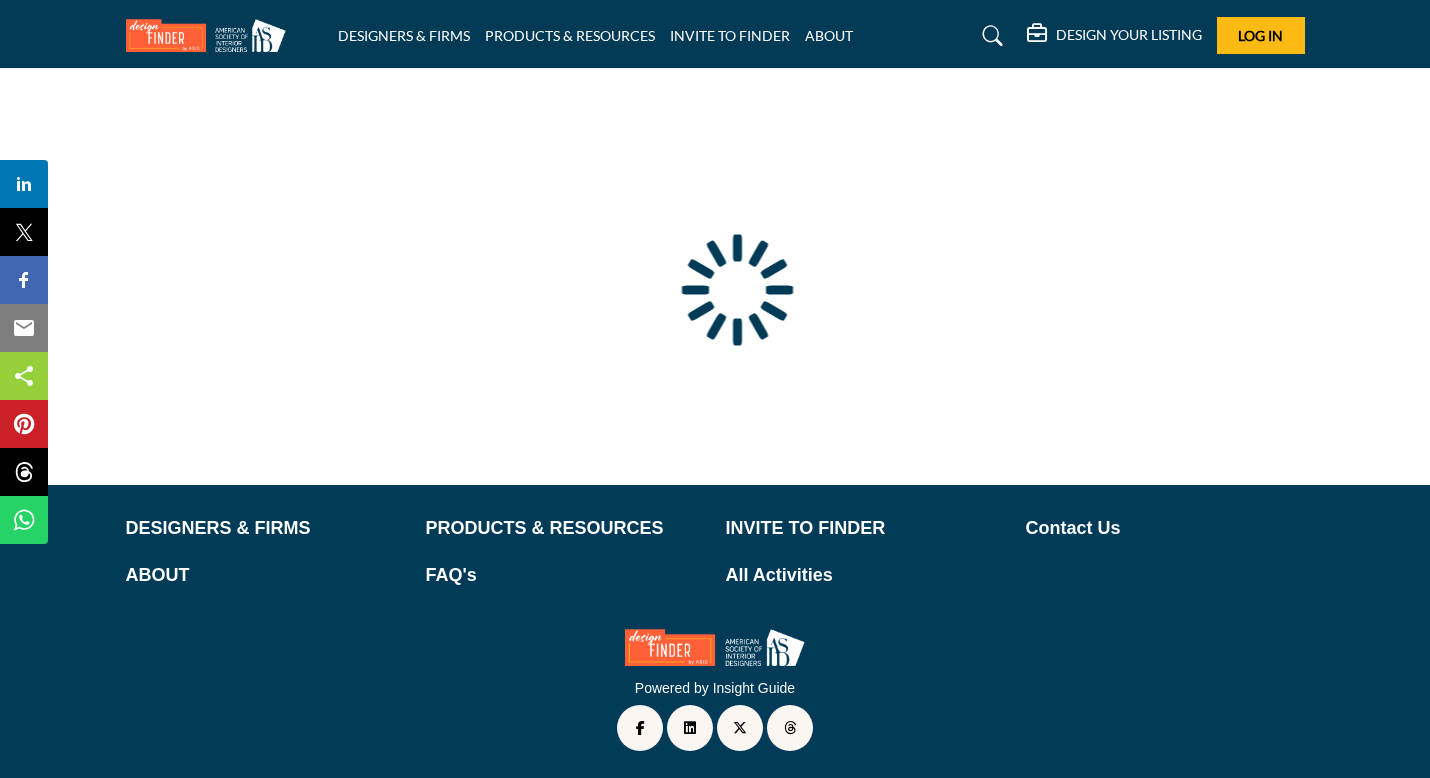 type on "**********" 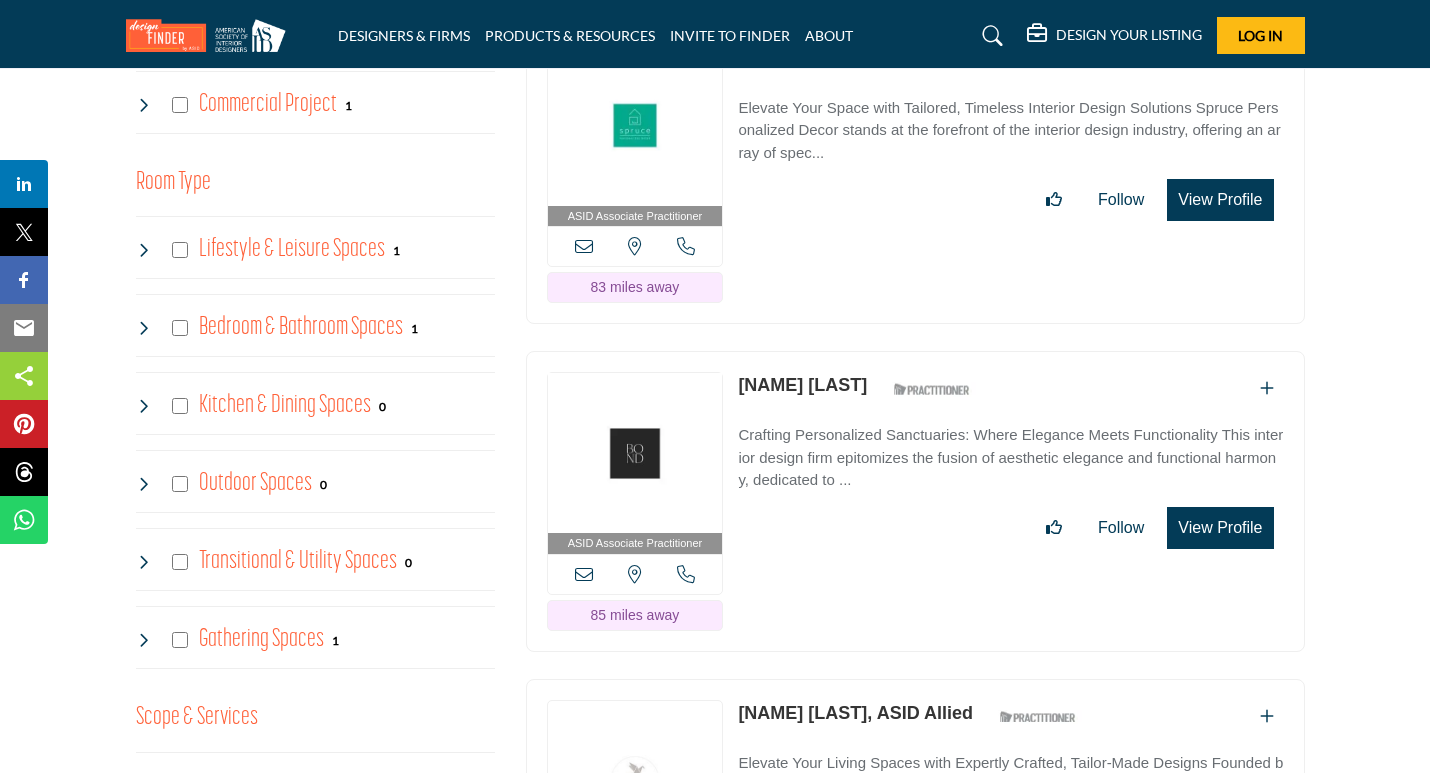 scroll, scrollTop: 1360, scrollLeft: 0, axis: vertical 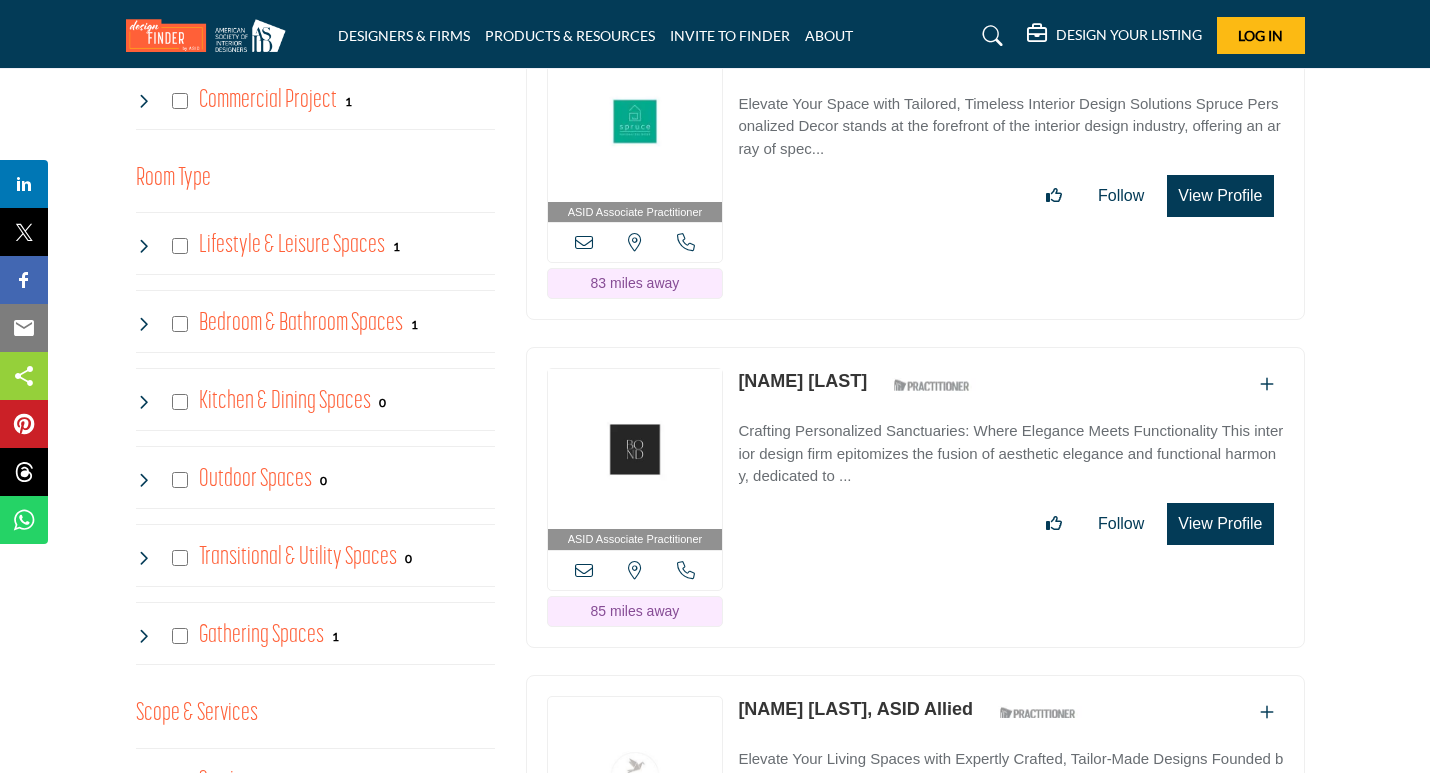 click on "[FIRST] [LAST]" at bounding box center (802, 381) 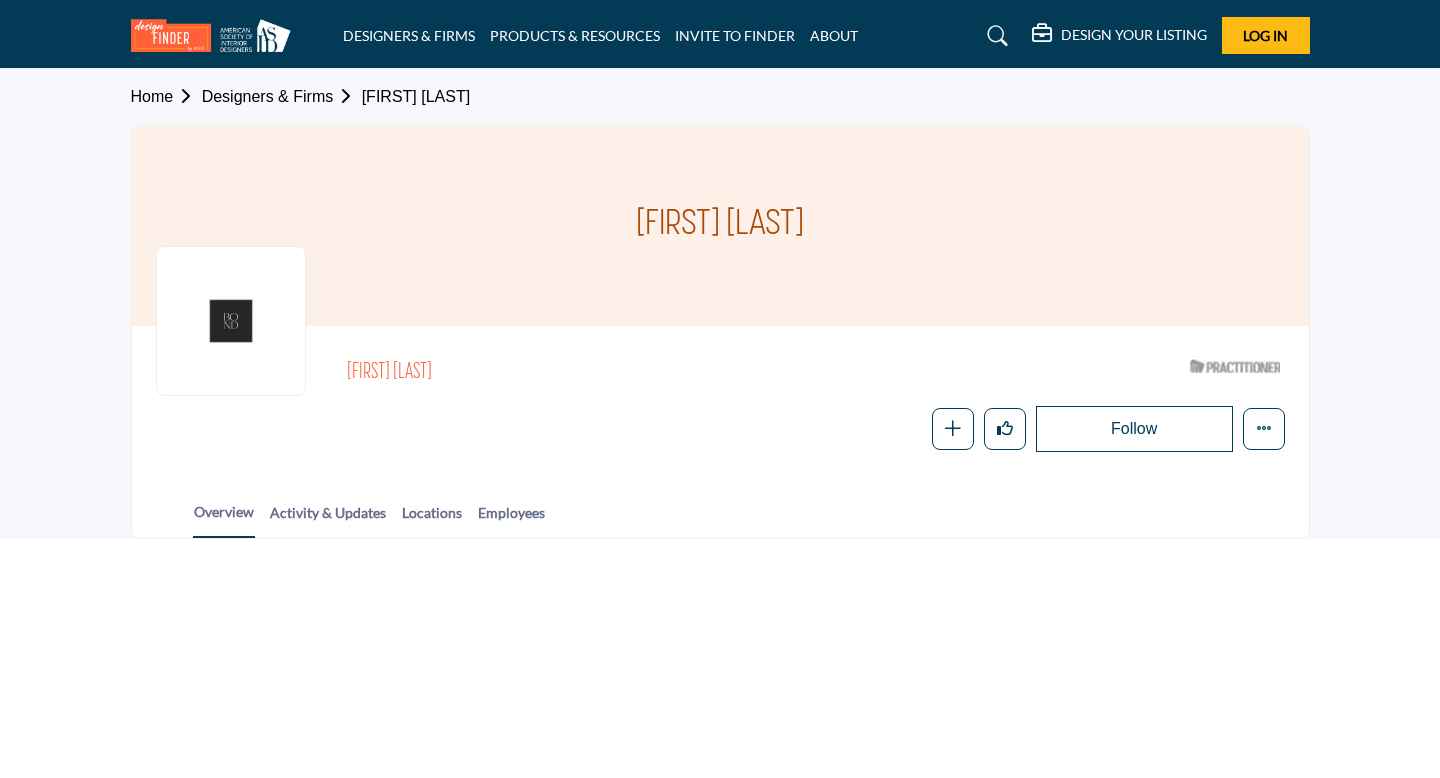 scroll, scrollTop: 0, scrollLeft: 0, axis: both 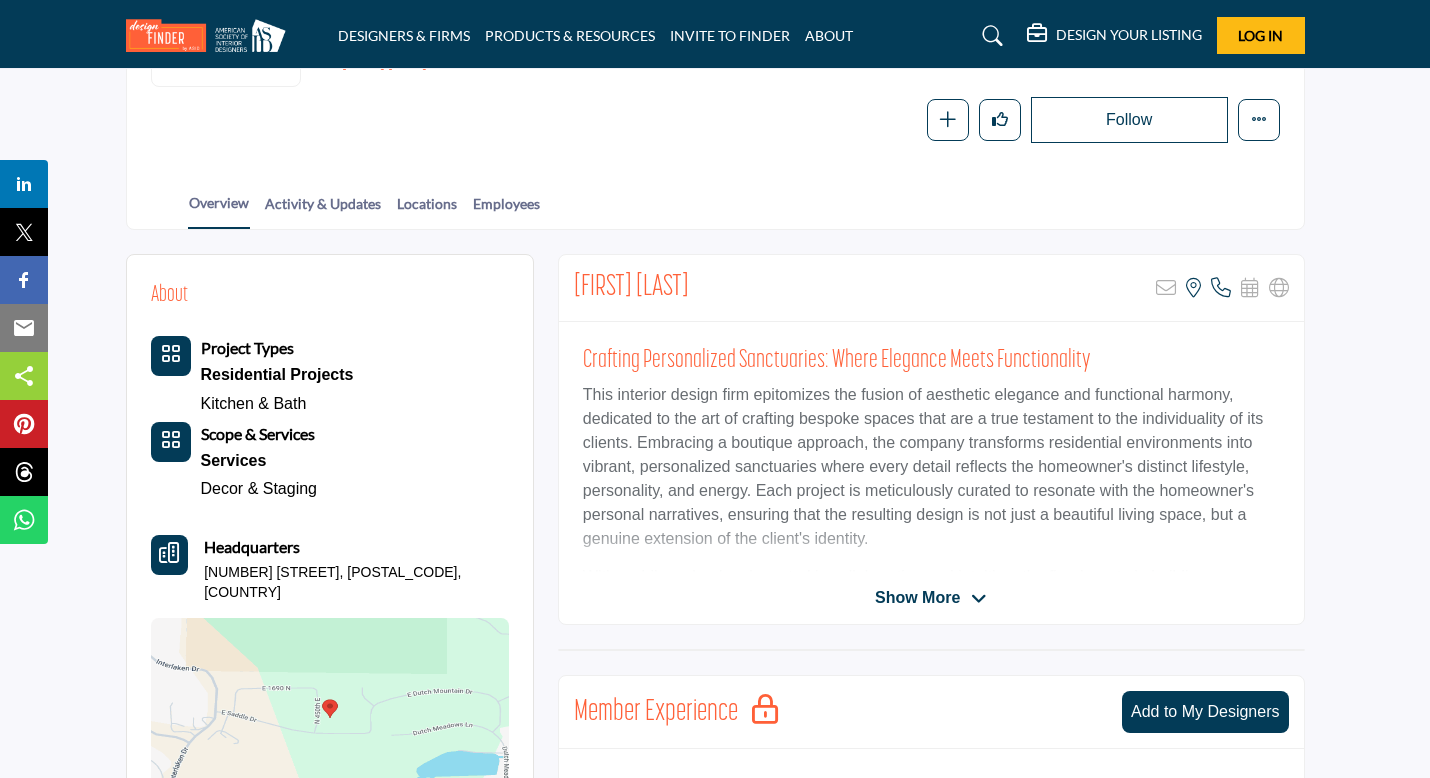 click on "Show More" at bounding box center (917, 598) 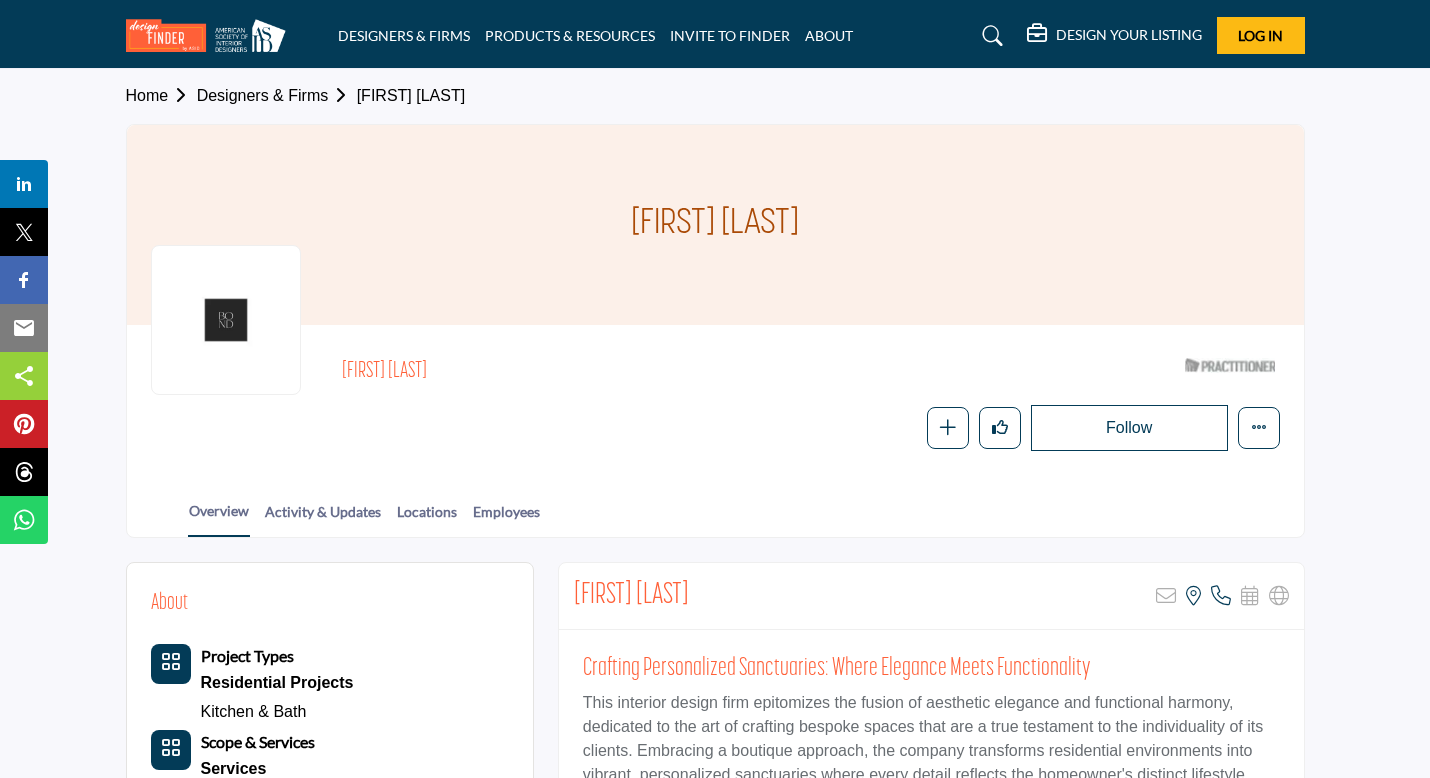 scroll, scrollTop: 0, scrollLeft: 0, axis: both 